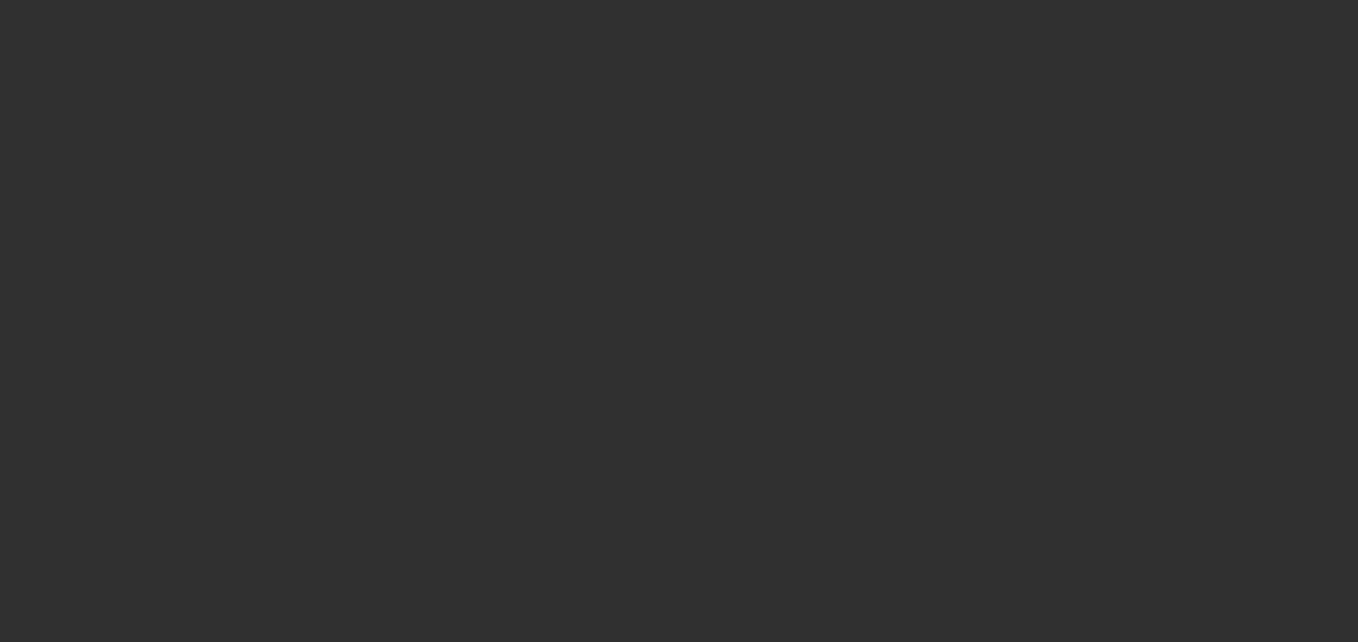 scroll, scrollTop: 0, scrollLeft: 0, axis: both 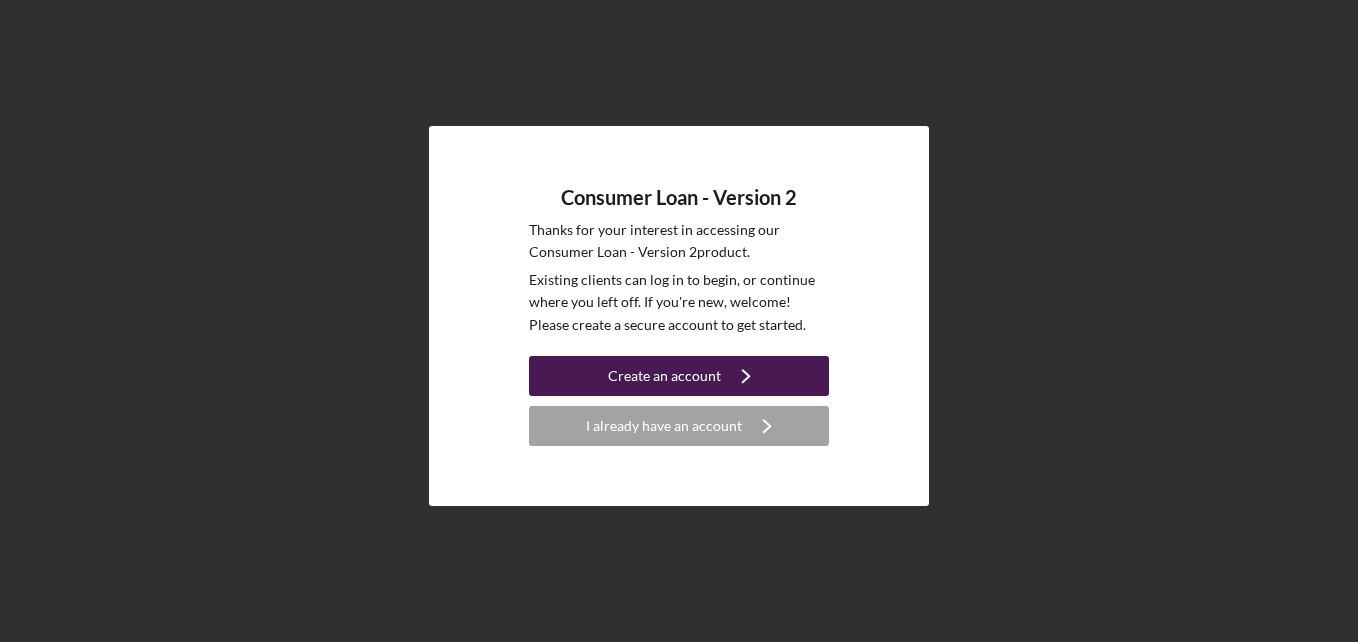 click on "Create an account" at bounding box center [664, 376] 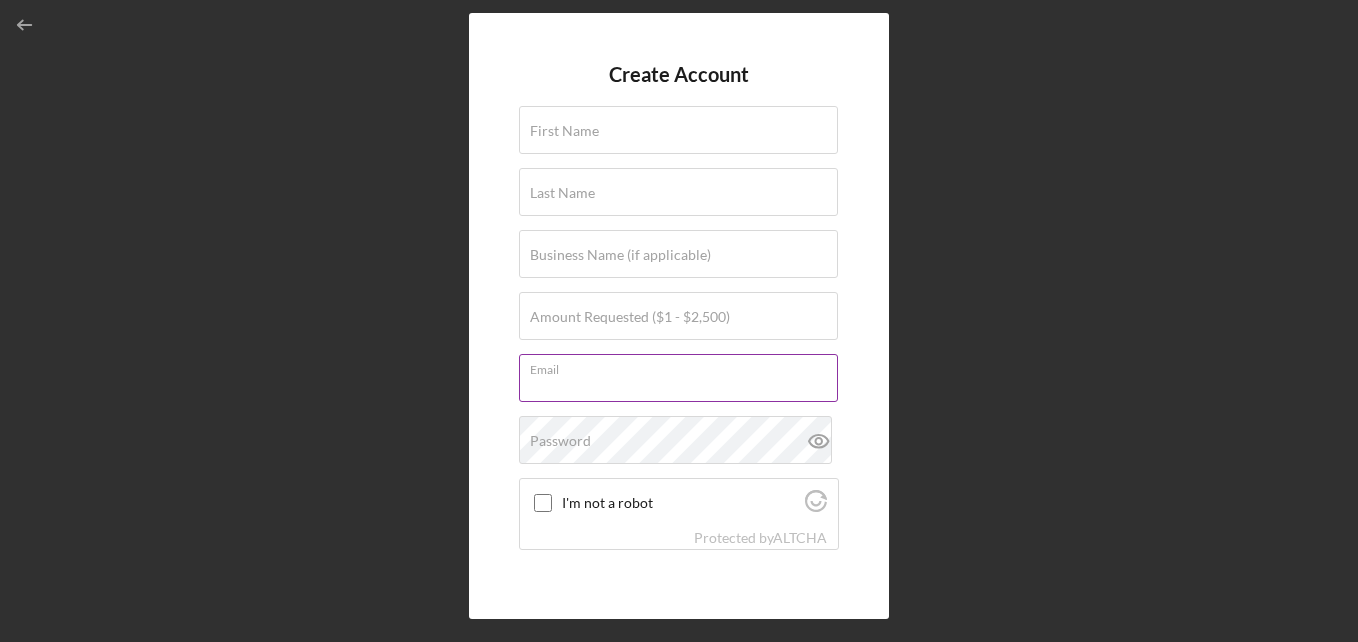 click on "Email" at bounding box center (678, 378) 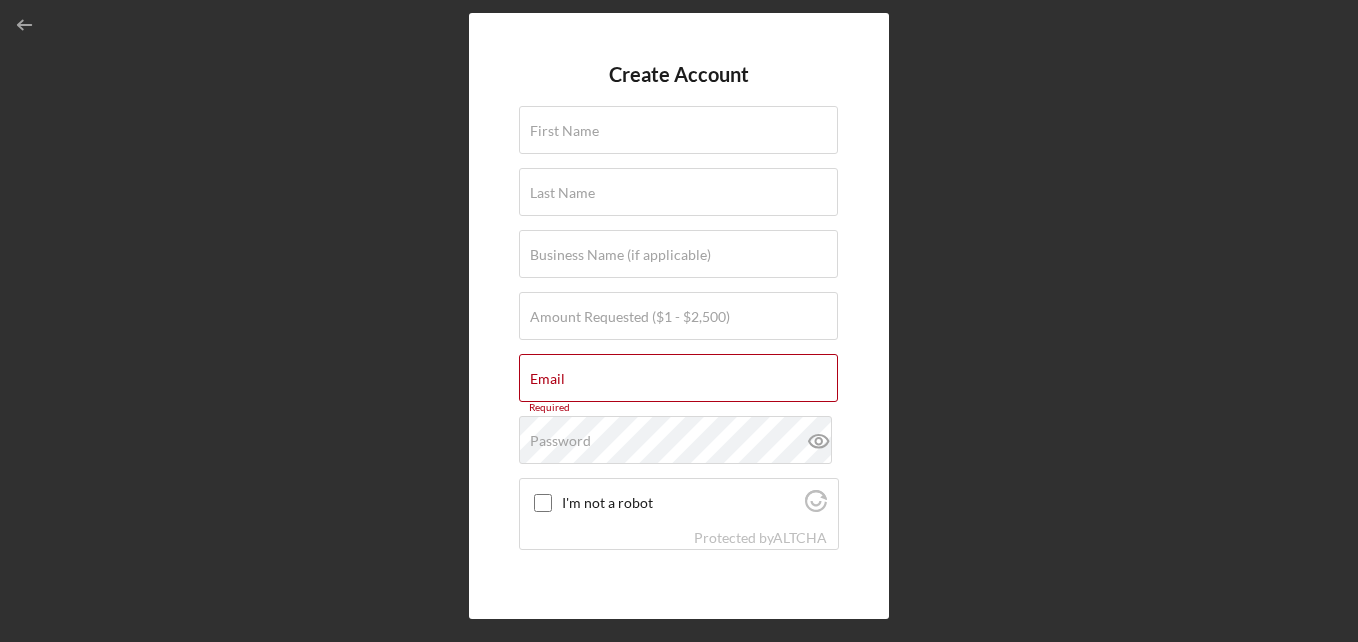 click on "Create Account First Name Required Last Name Required Business Name (if applicable) Amount Requested ($1 - $2,500) Email Required Password       I'm not a robot           Protected by  ALTCHA   Required By clicking Continue you agree to the  Terms of Use   and  Privacy Policy Create Account" at bounding box center (679, 316) 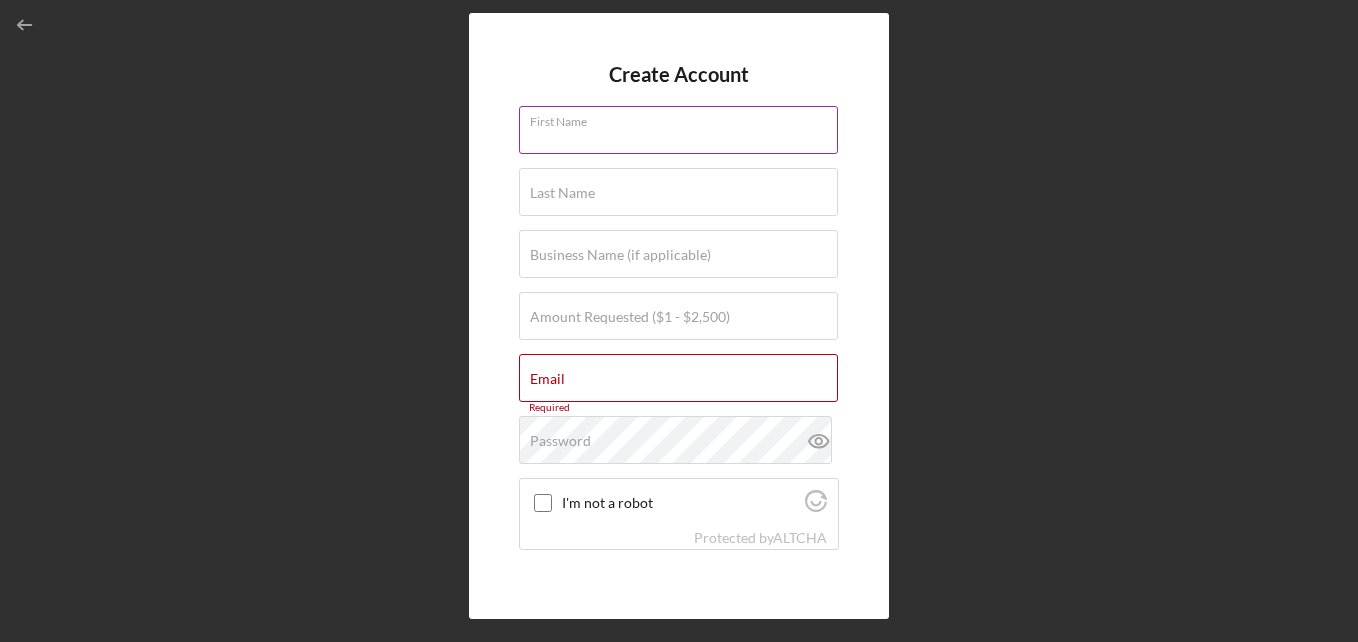 click on "First Name" at bounding box center (678, 130) 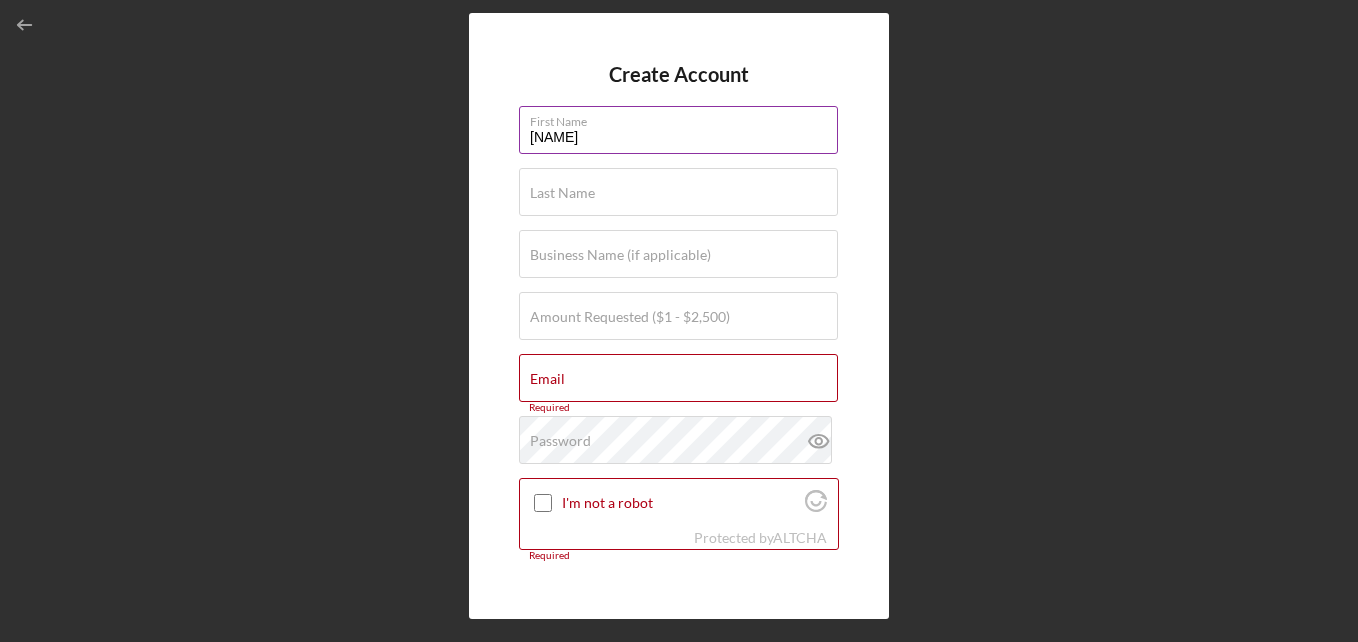 type on "[NAME]" 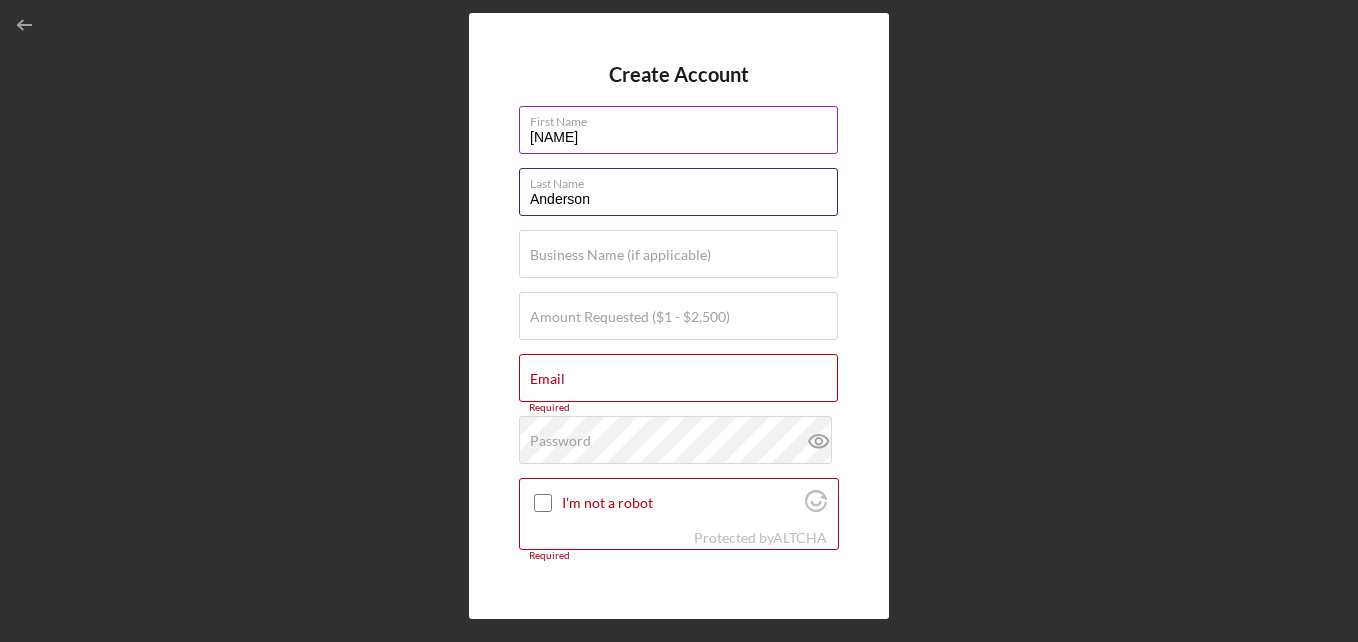 type on "Anderson" 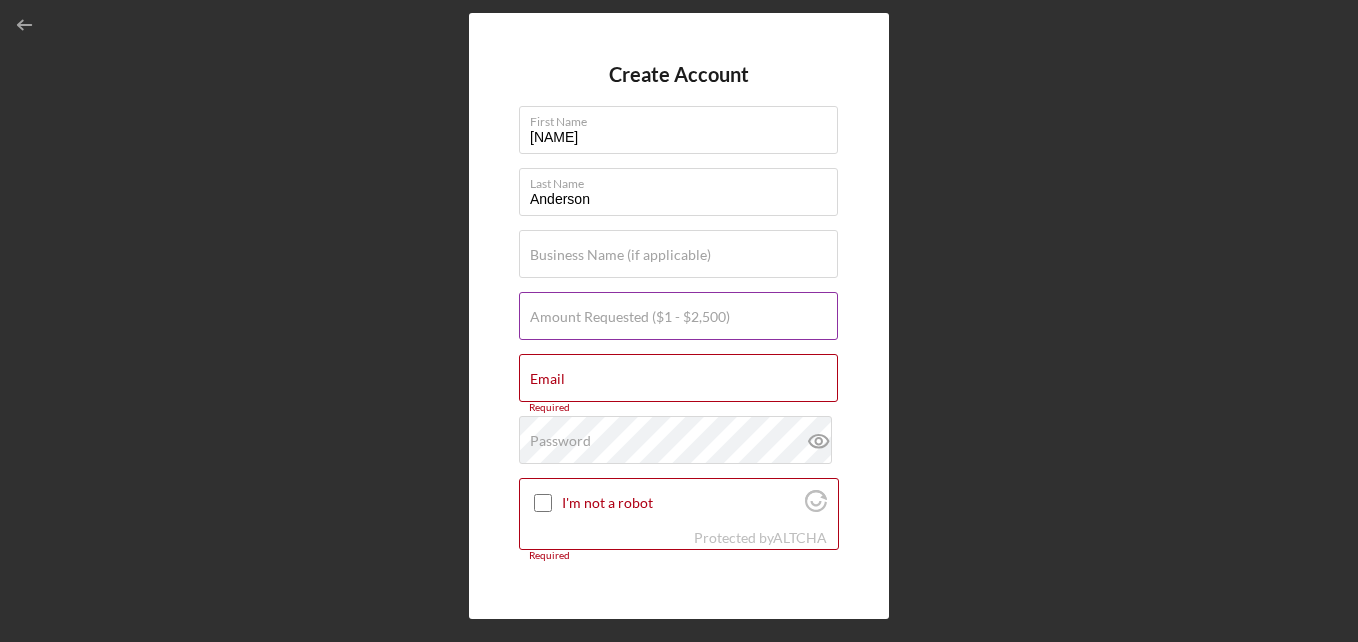 click on "Amount Requested ($1 - $2,500)" at bounding box center [630, 317] 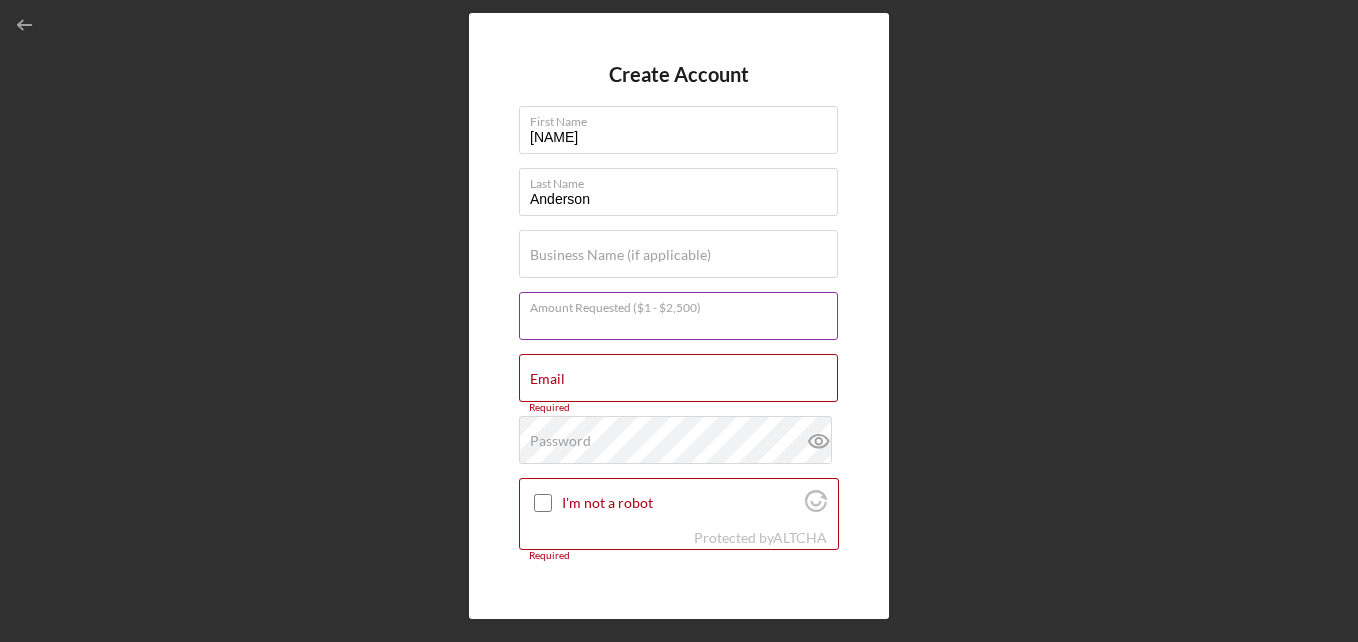 click on "Amount Requested ($1 - $2,500)" at bounding box center [678, 316] 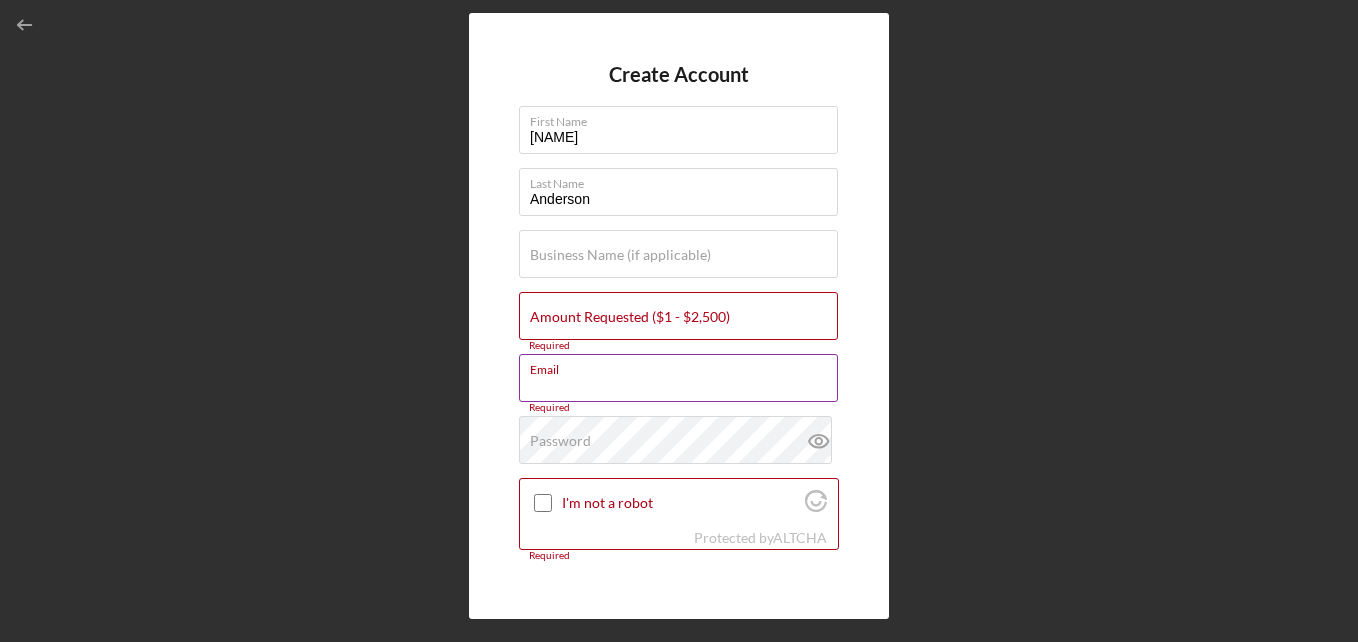 click on "Email" at bounding box center [678, 378] 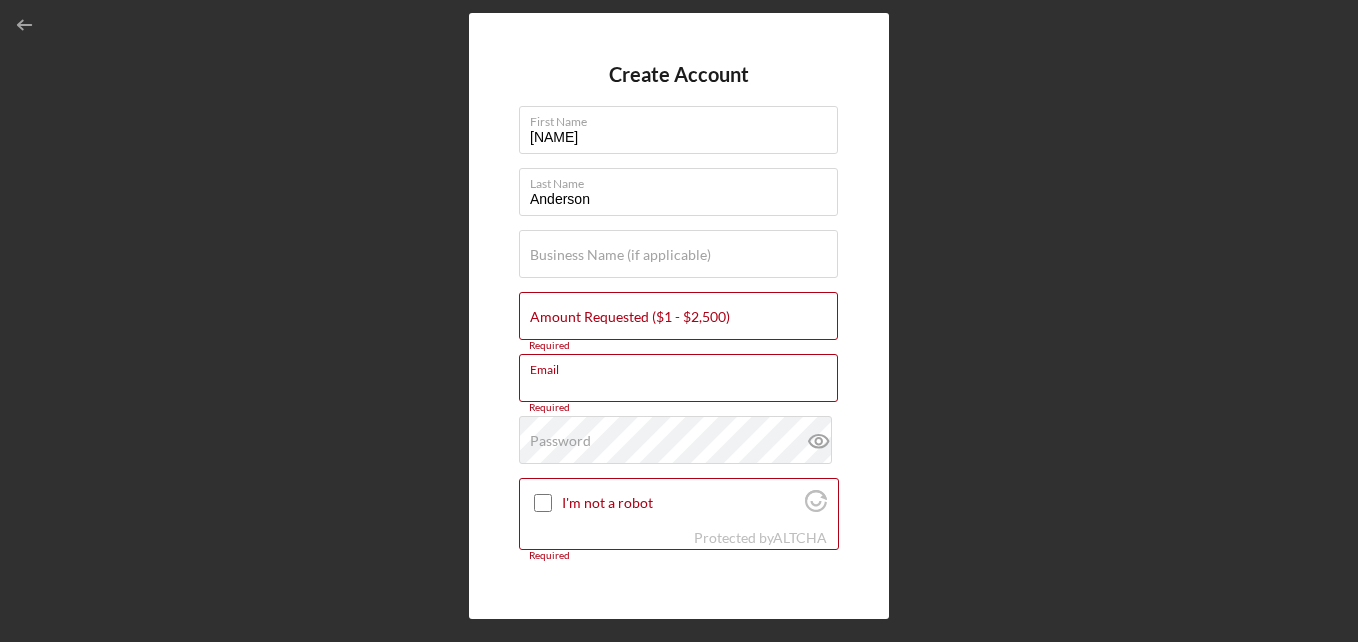 type on "[USERNAME]@[EXAMPLE.COM]" 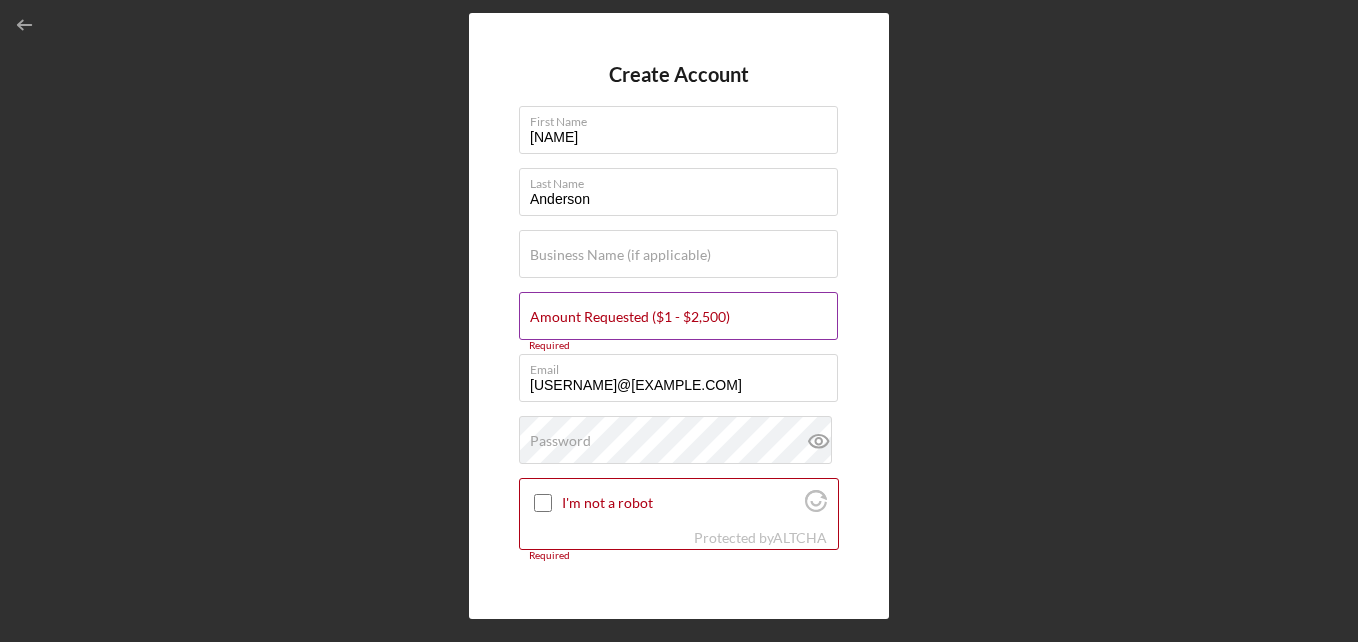 click on "Amount Requested ($1 - $2,500)" at bounding box center [630, 317] 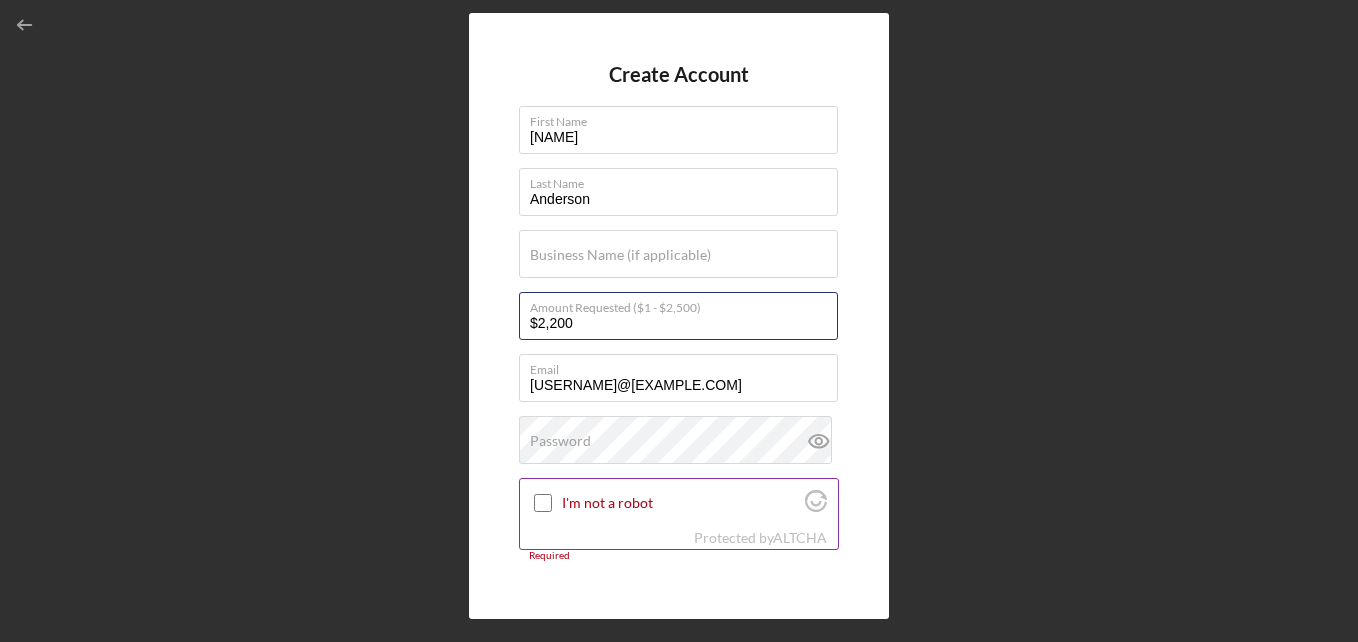 type on "$2,200" 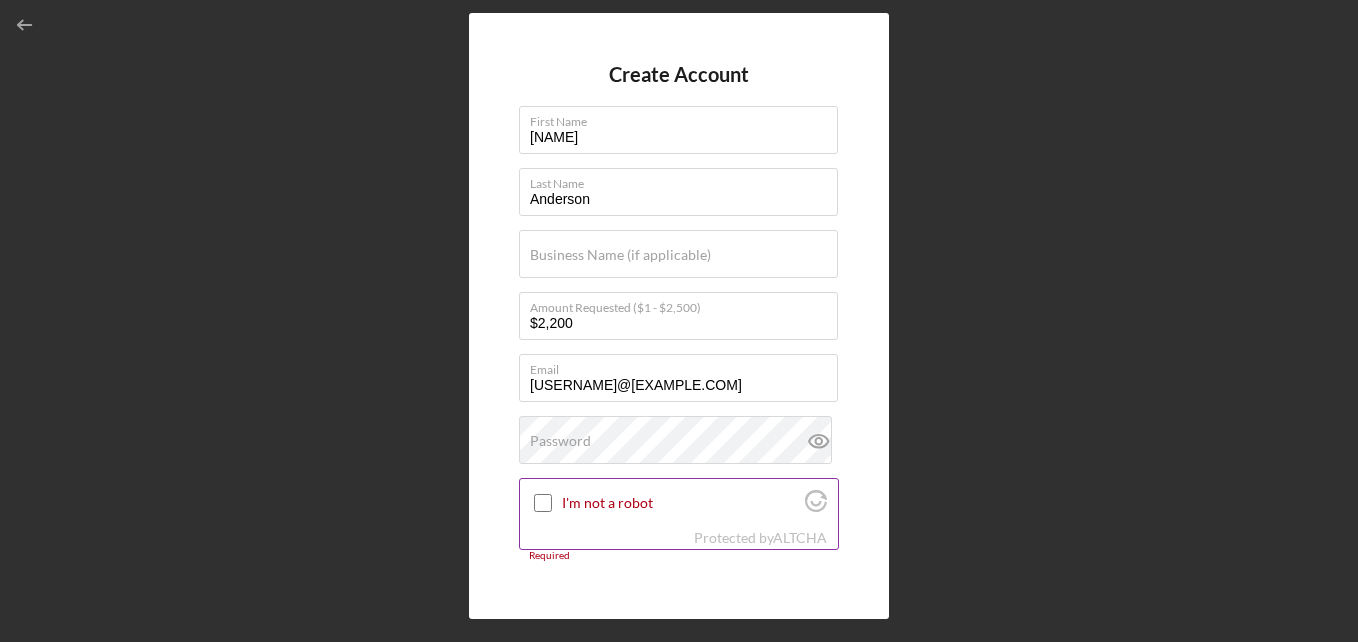 click on "I'm not a robot" at bounding box center [543, 503] 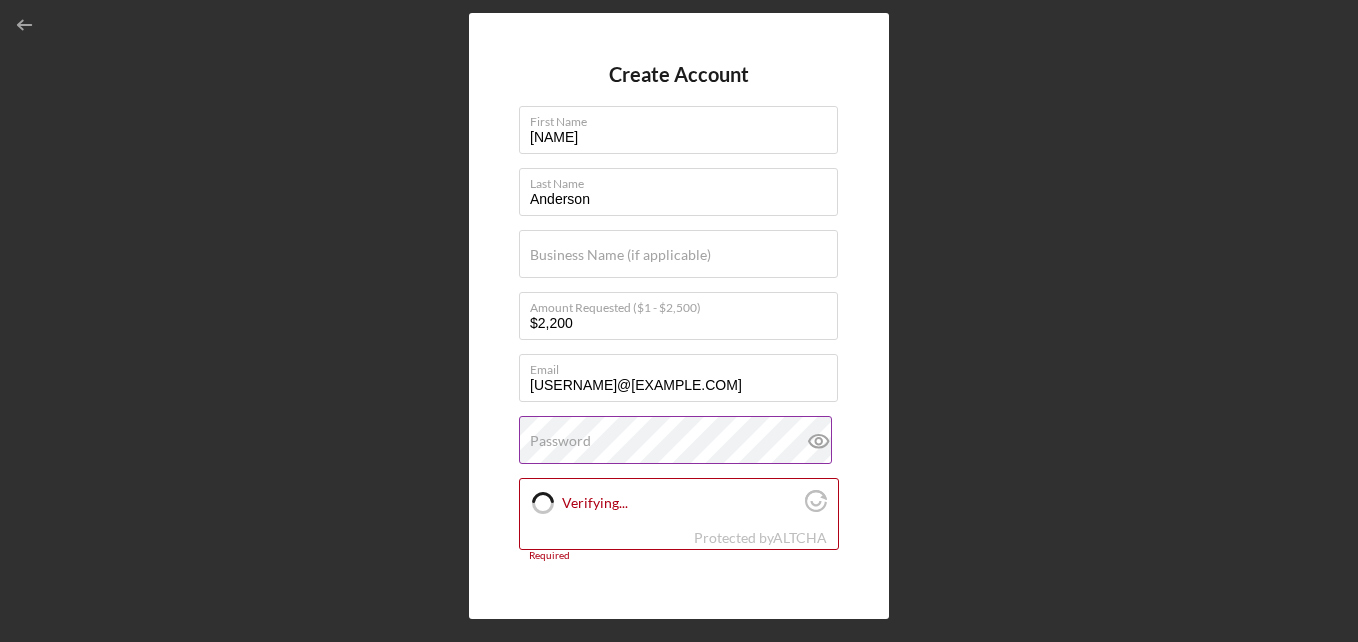 checkbox on "true" 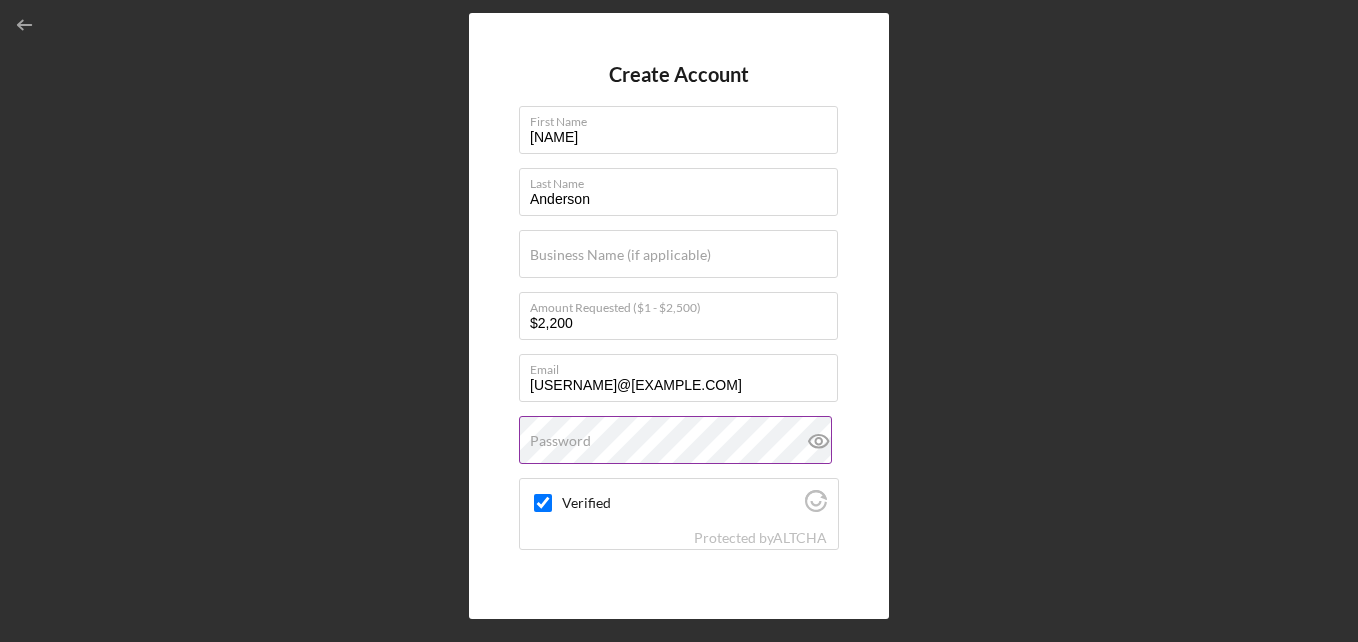 click on "Password" at bounding box center [560, 441] 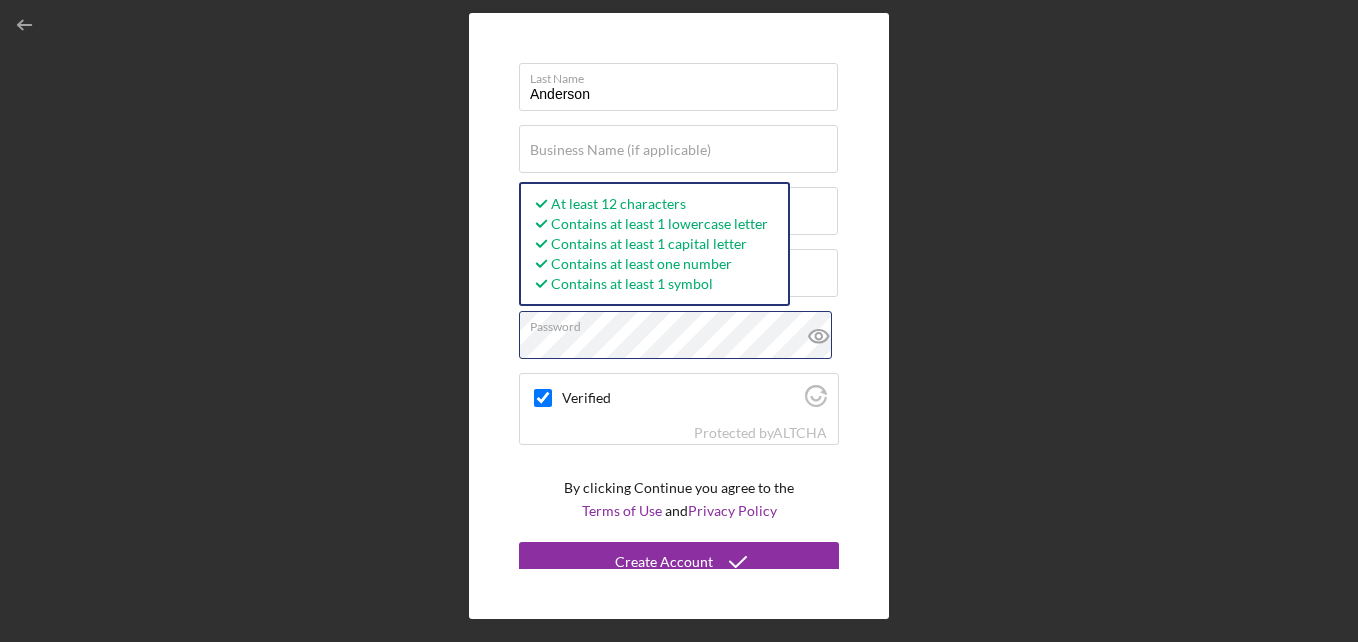 scroll, scrollTop: 118, scrollLeft: 0, axis: vertical 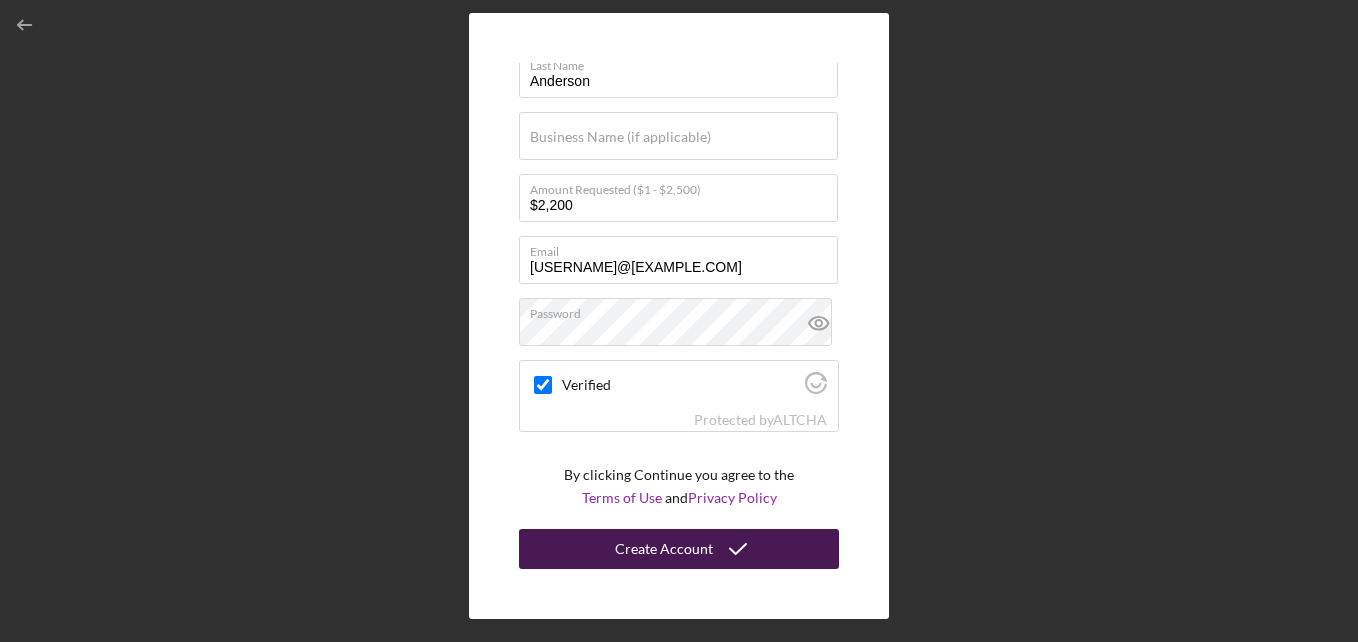 click 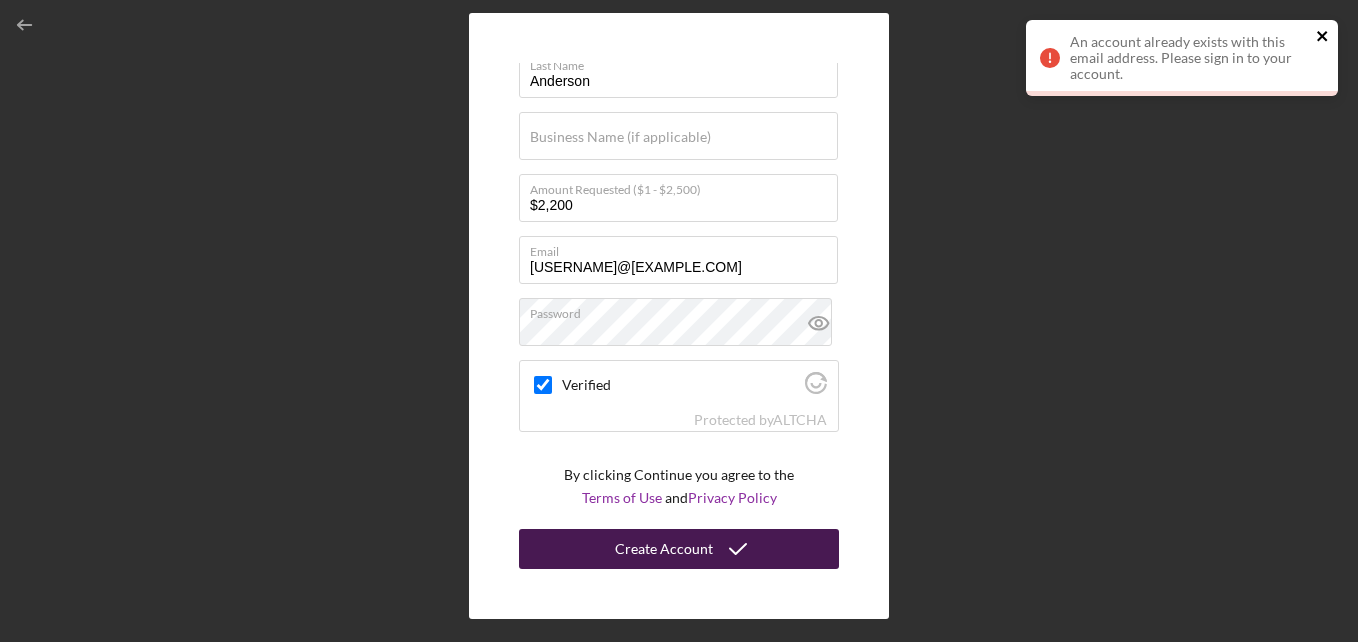 click 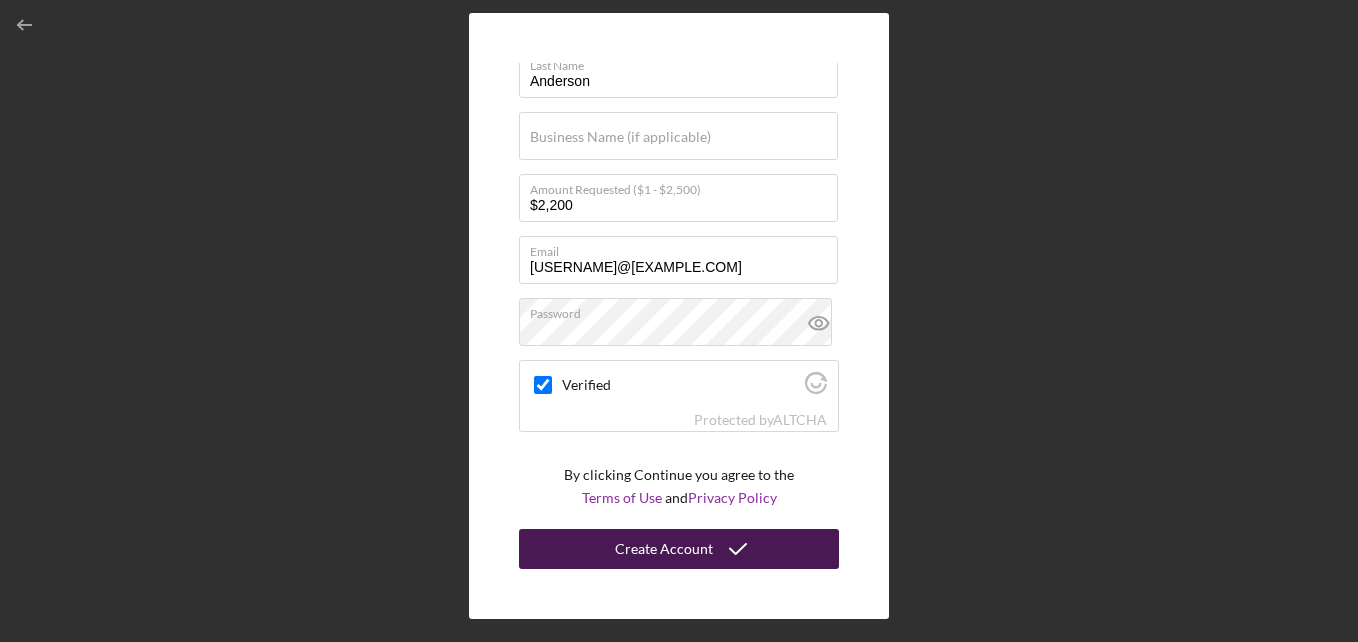 click on "Create Account First Name Chloe Last Name Anderson Business Name (if applicable) Amount Requested ($1 - $2,500) $2,200 Email chloea165@gmail.com Password       Verified           Protected by  ALTCHA   By clicking Continue you agree to the  Terms of Use   and  Privacy Policy Create Account" at bounding box center [679, 316] 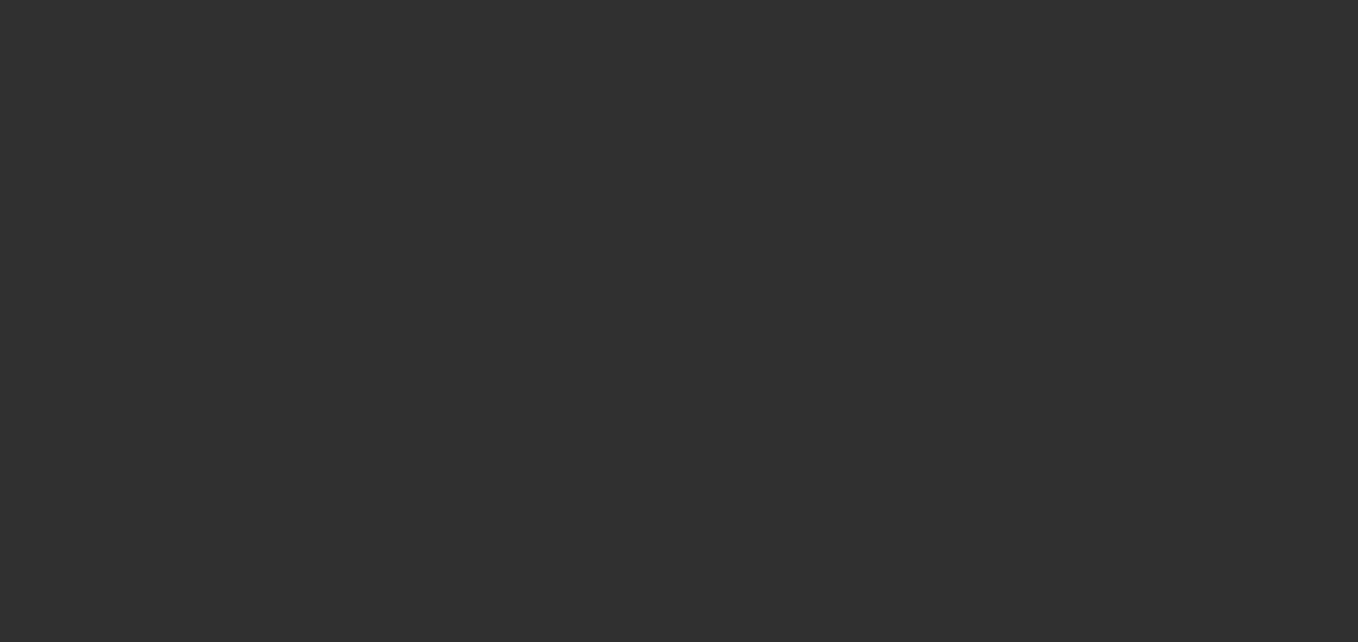 scroll, scrollTop: 0, scrollLeft: 0, axis: both 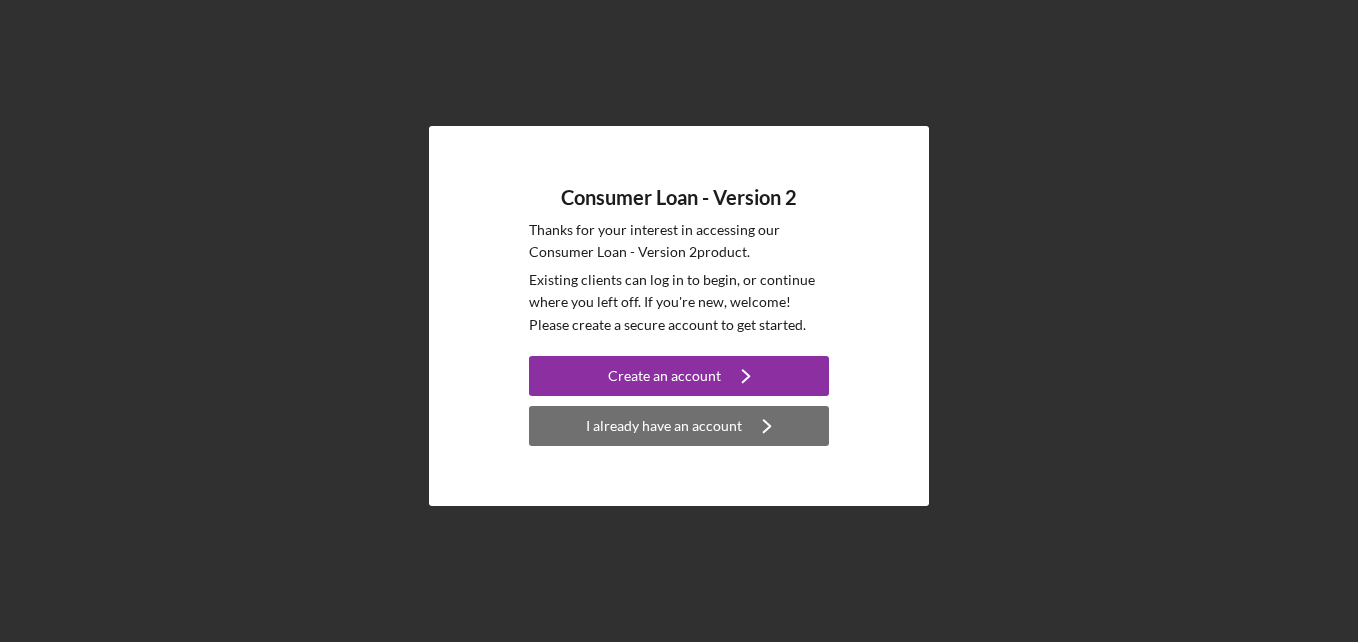 click on "I already have an account" at bounding box center [664, 426] 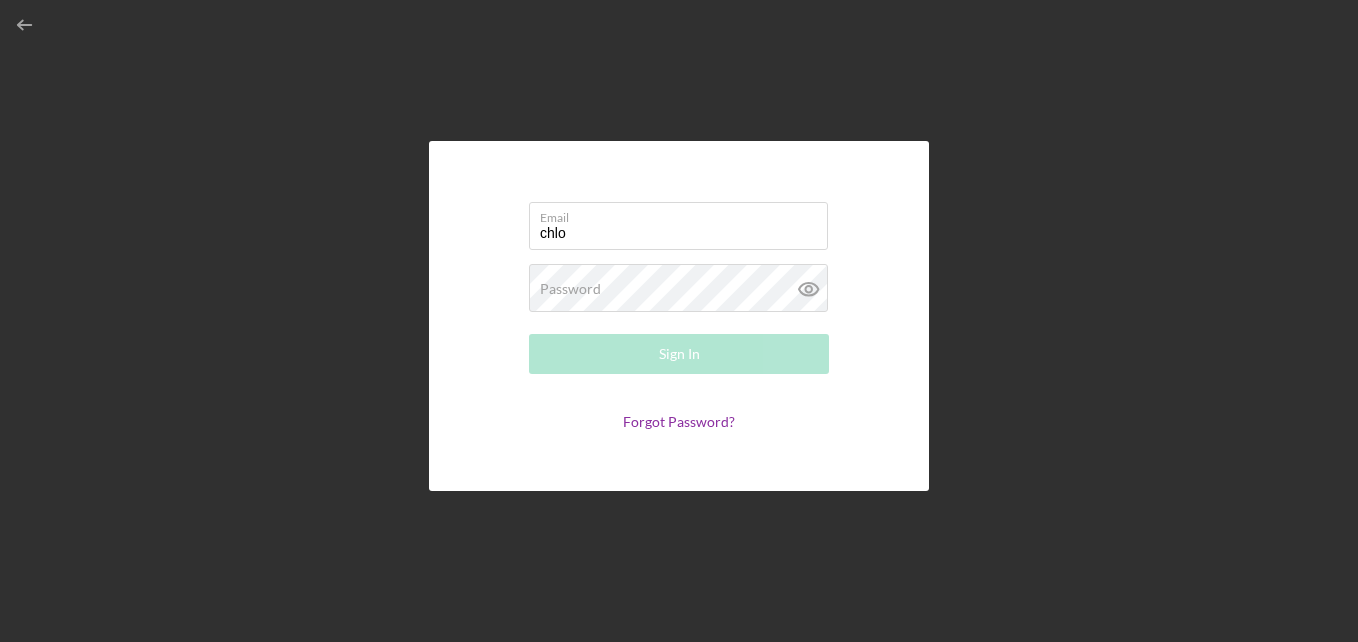 type on "chloea165@gmail.com" 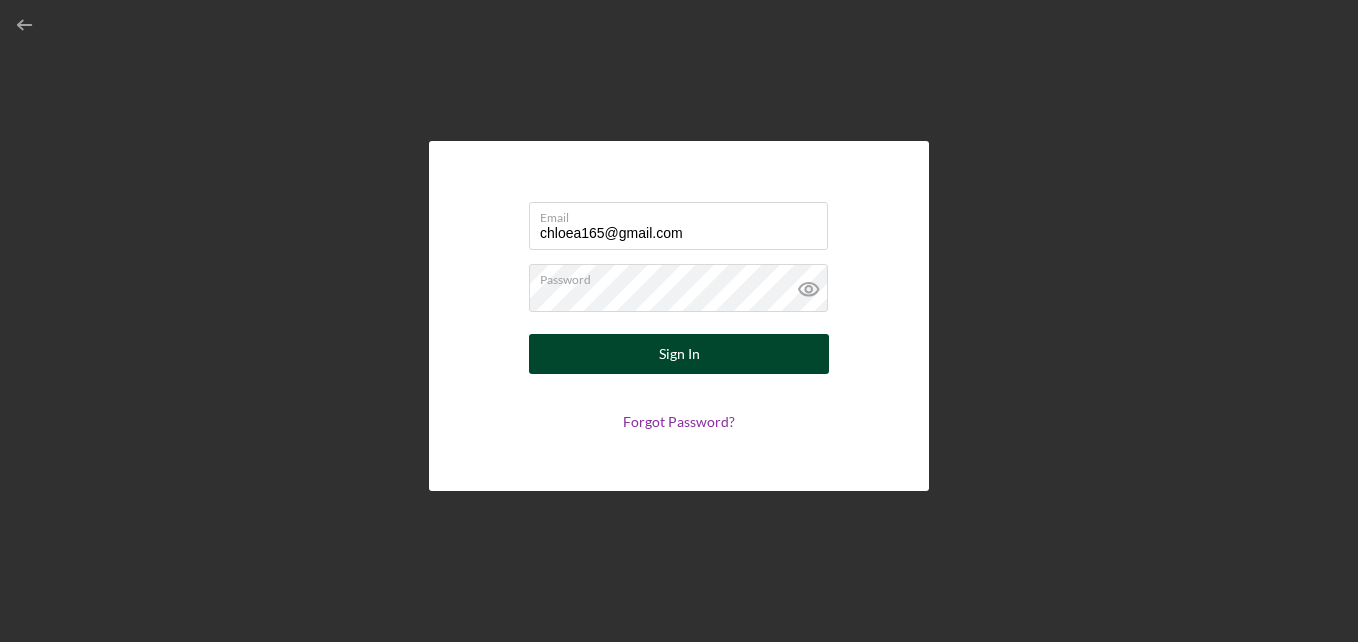 click on "Sign In" at bounding box center (679, 354) 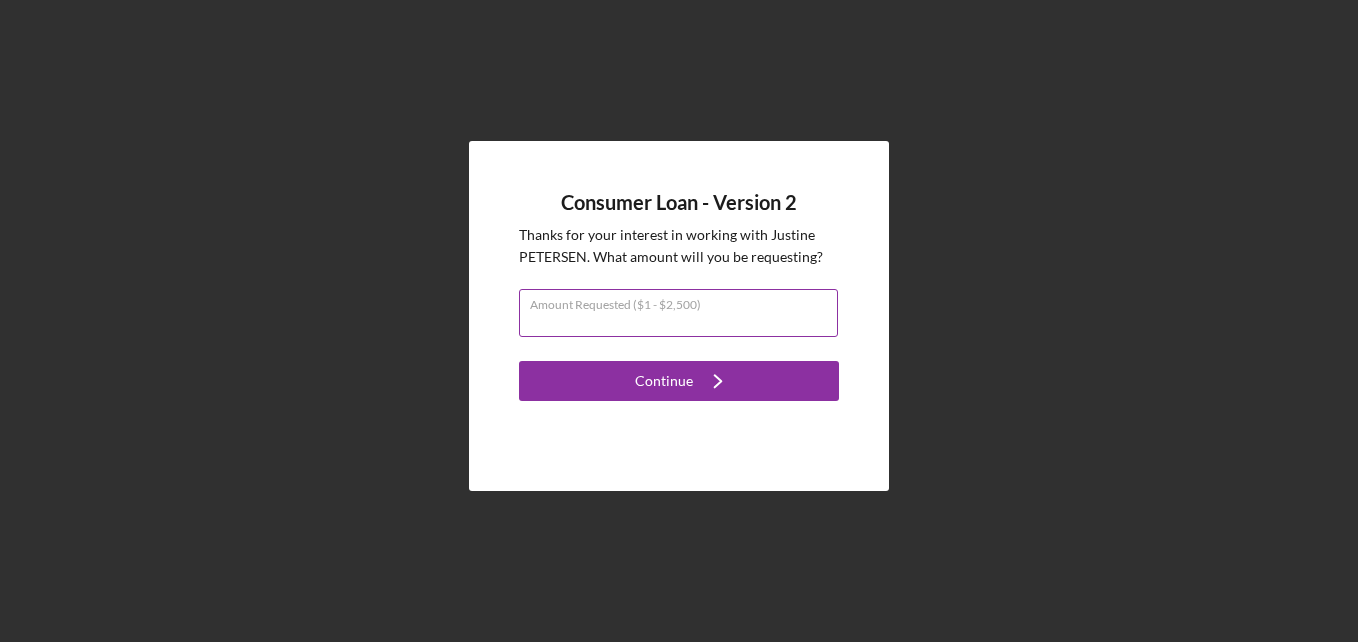 click on "Amount Requested ($1 - $2,500)" at bounding box center [678, 313] 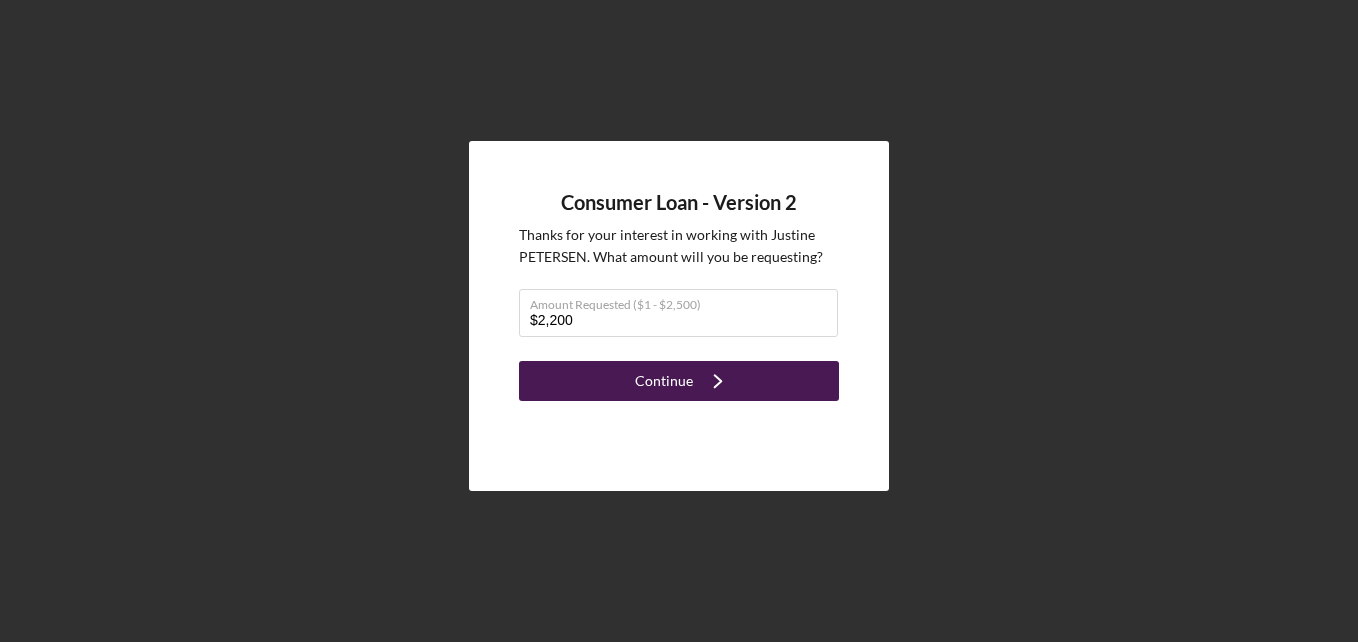 click on "Icon/Navigate" 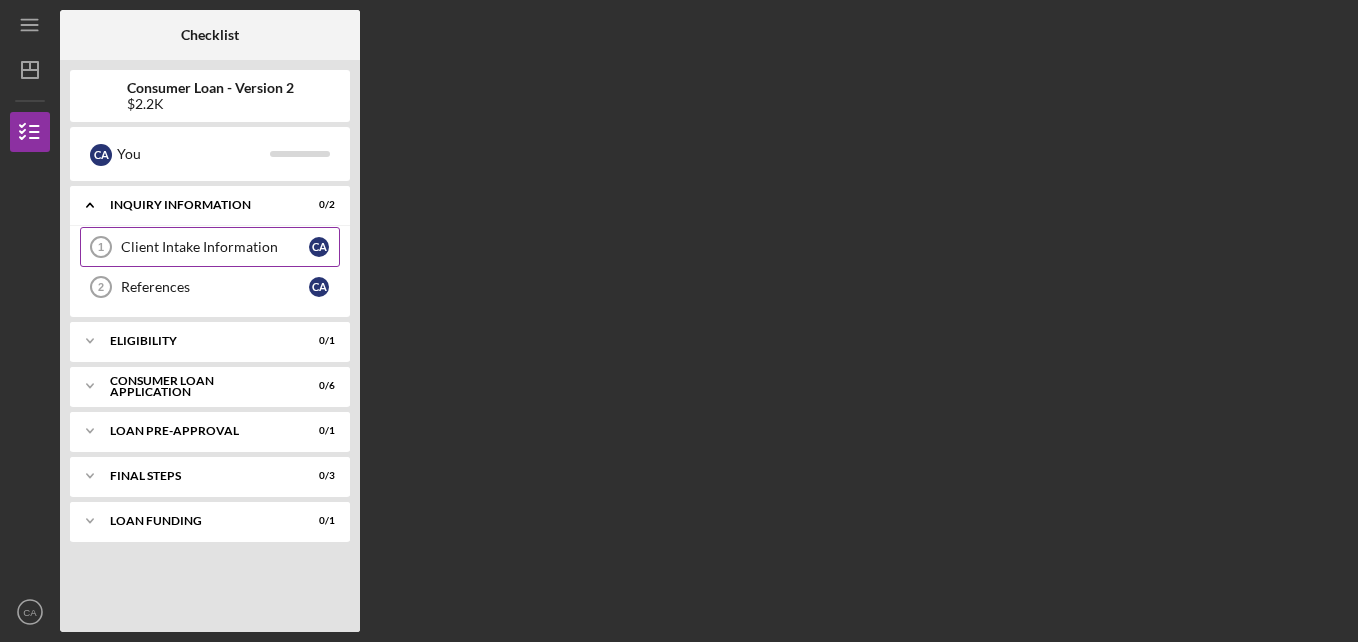 click on "Client Intake Information 1 Client Intake Information C A" at bounding box center (210, 247) 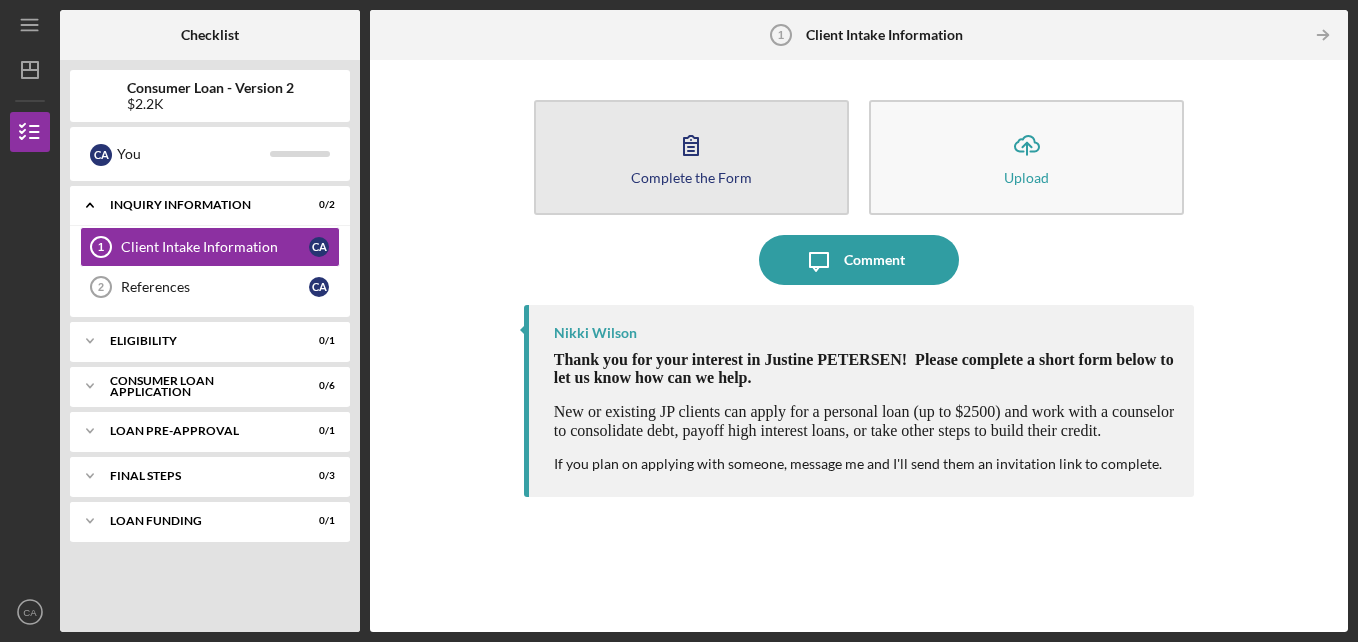click on "Complete the Form" at bounding box center (691, 177) 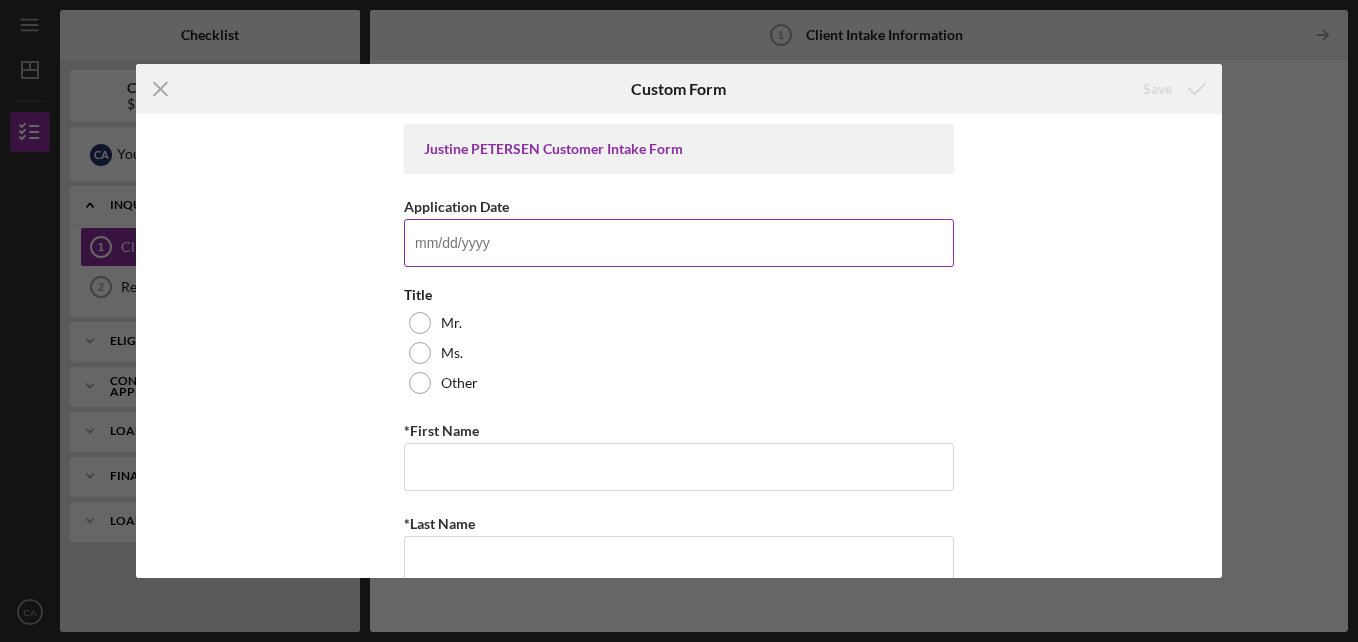 click on "Application Date" at bounding box center (679, 243) 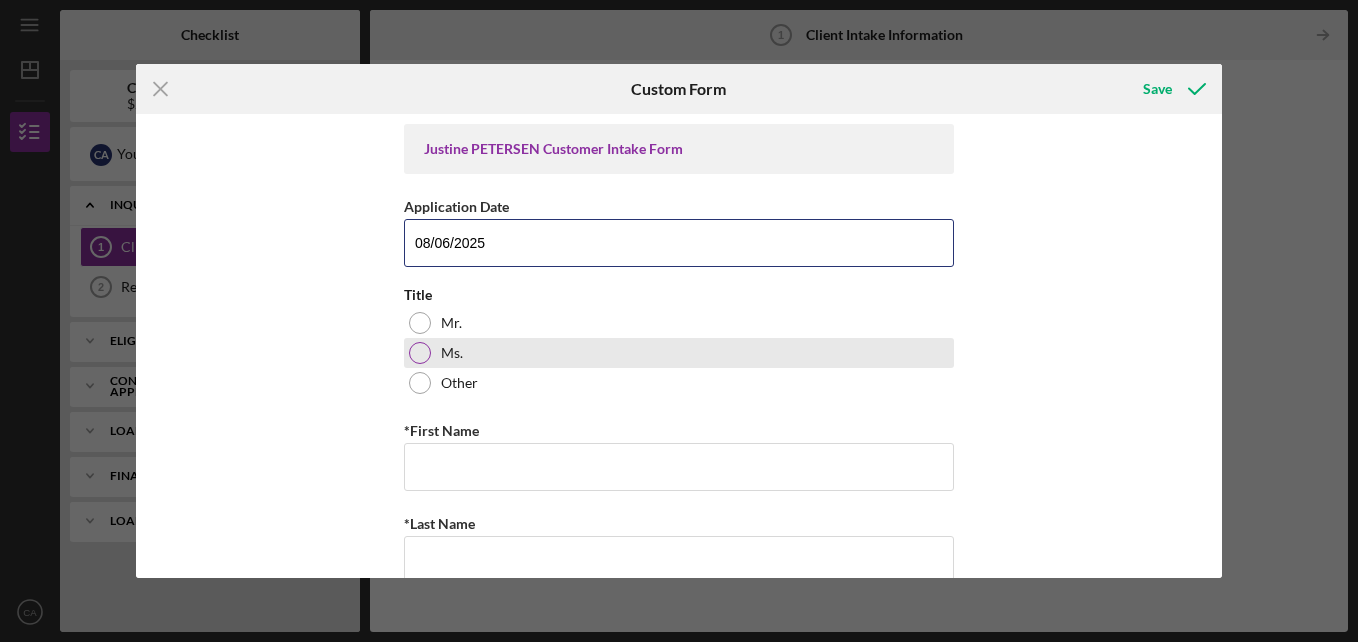 type on "08/06/2025" 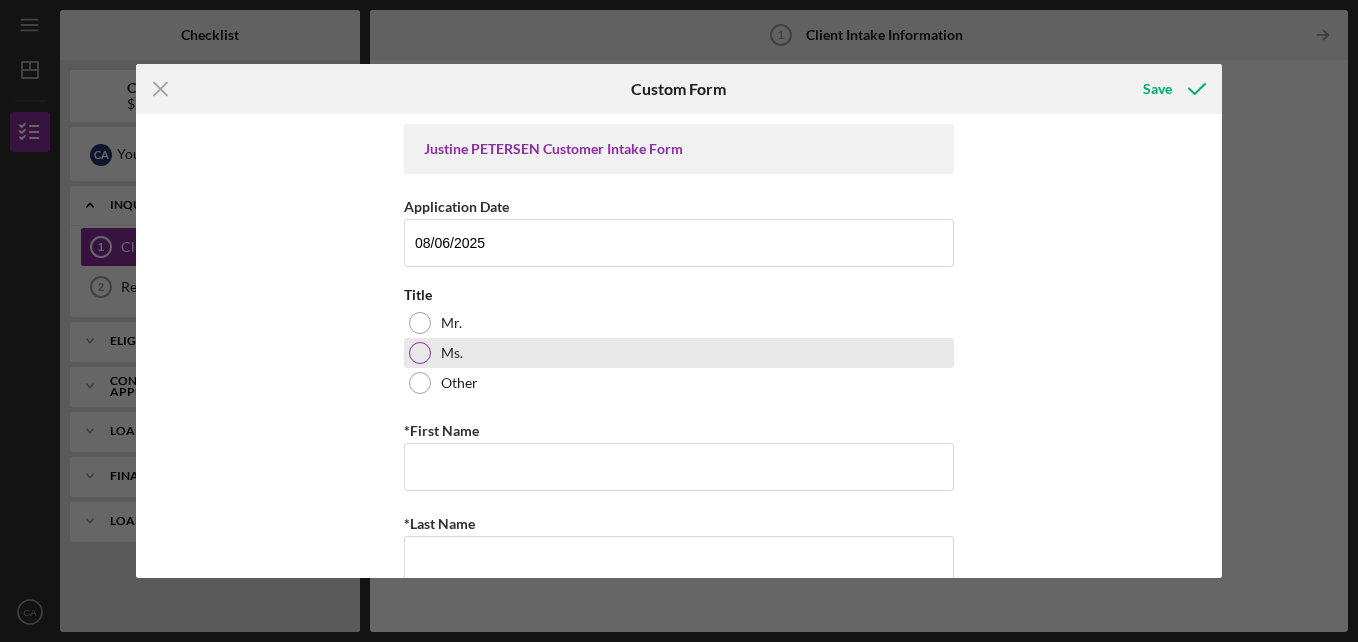 click on "Ms." at bounding box center (679, 353) 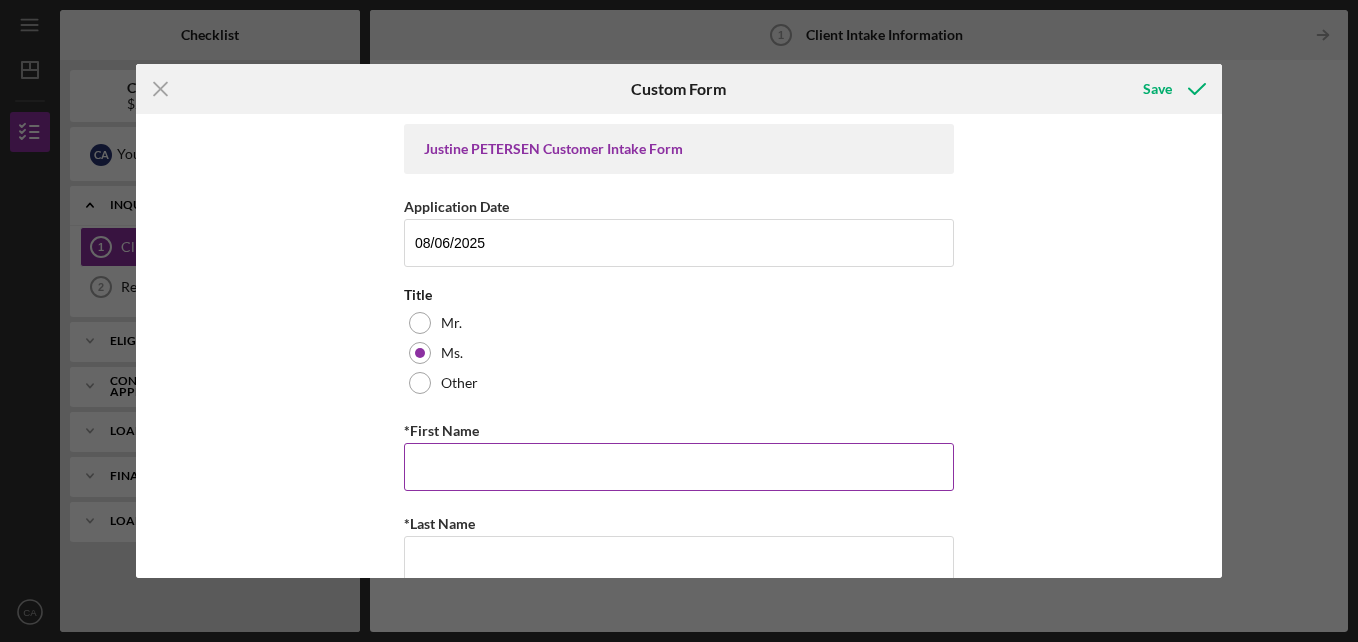 click on "*First Name" at bounding box center (679, 467) 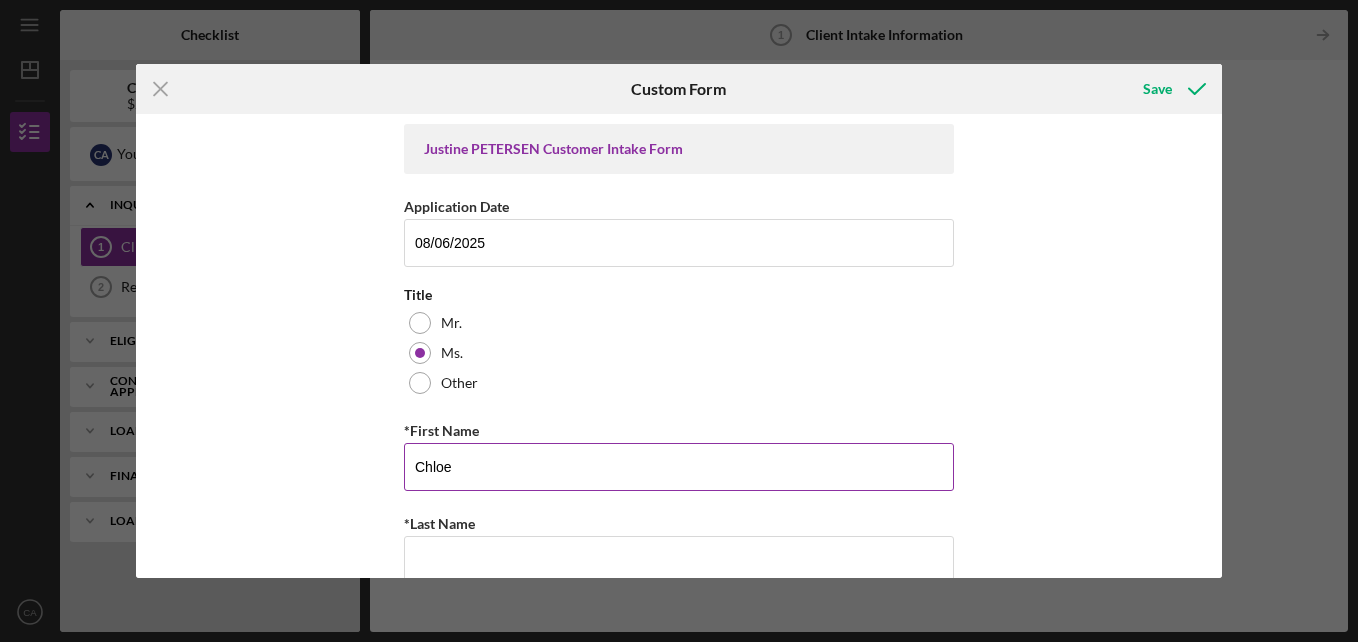 type on "Chloe" 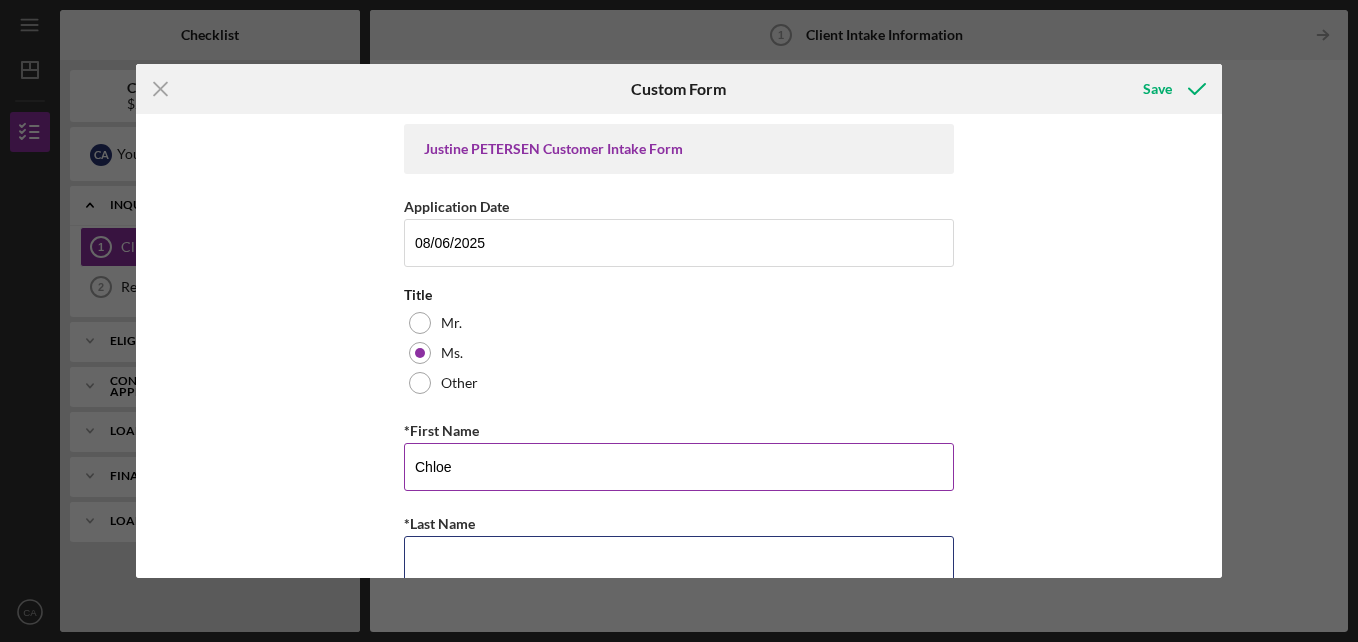 scroll, scrollTop: 7, scrollLeft: 0, axis: vertical 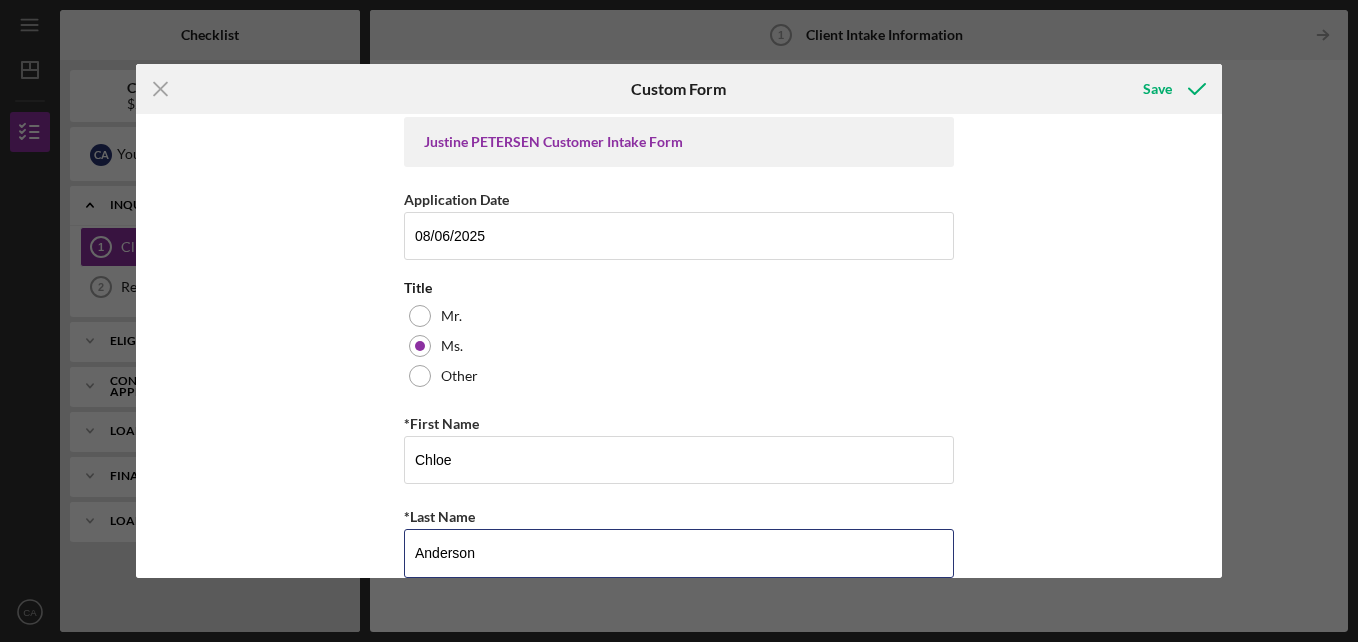 type on "Anderson" 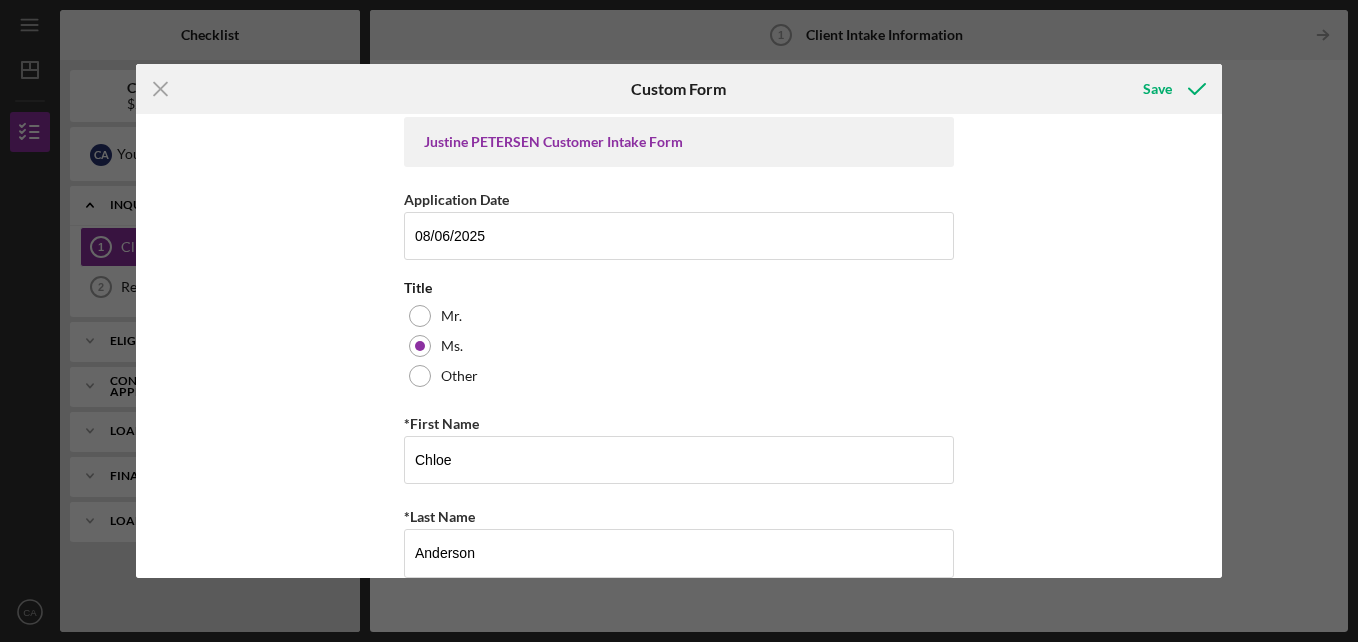 drag, startPoint x: 1213, startPoint y: 209, endPoint x: 1214, endPoint y: 255, distance: 46.010868 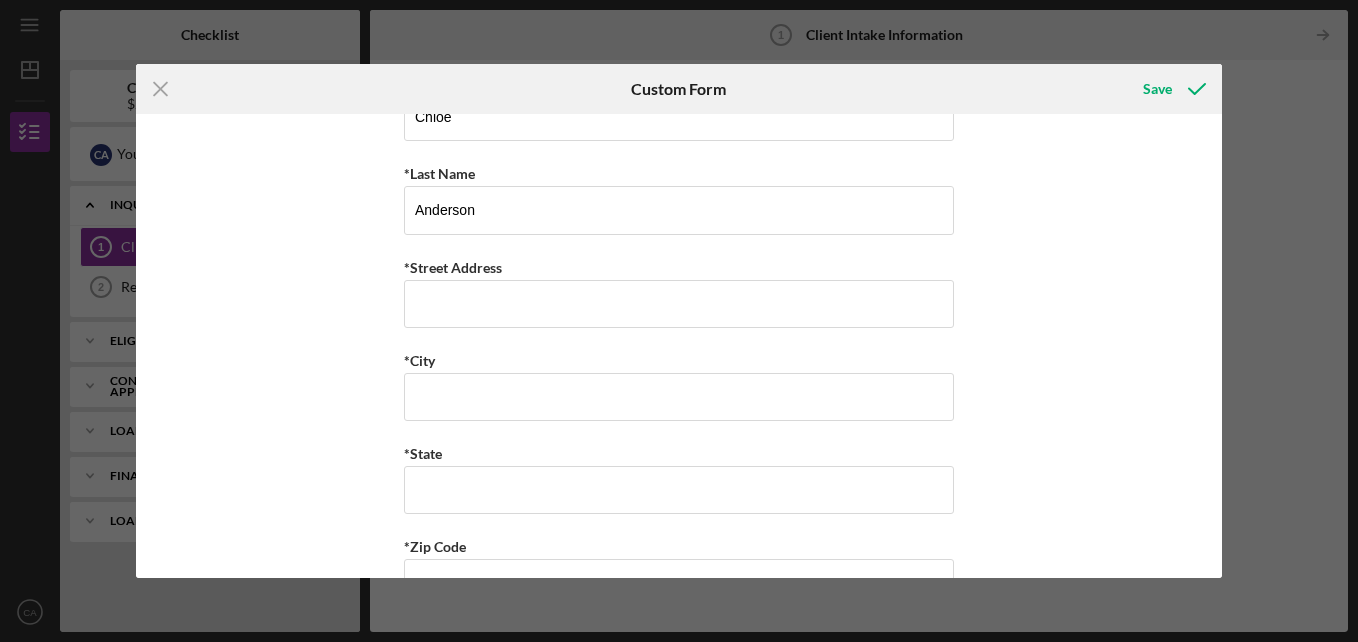 scroll, scrollTop: 355, scrollLeft: 0, axis: vertical 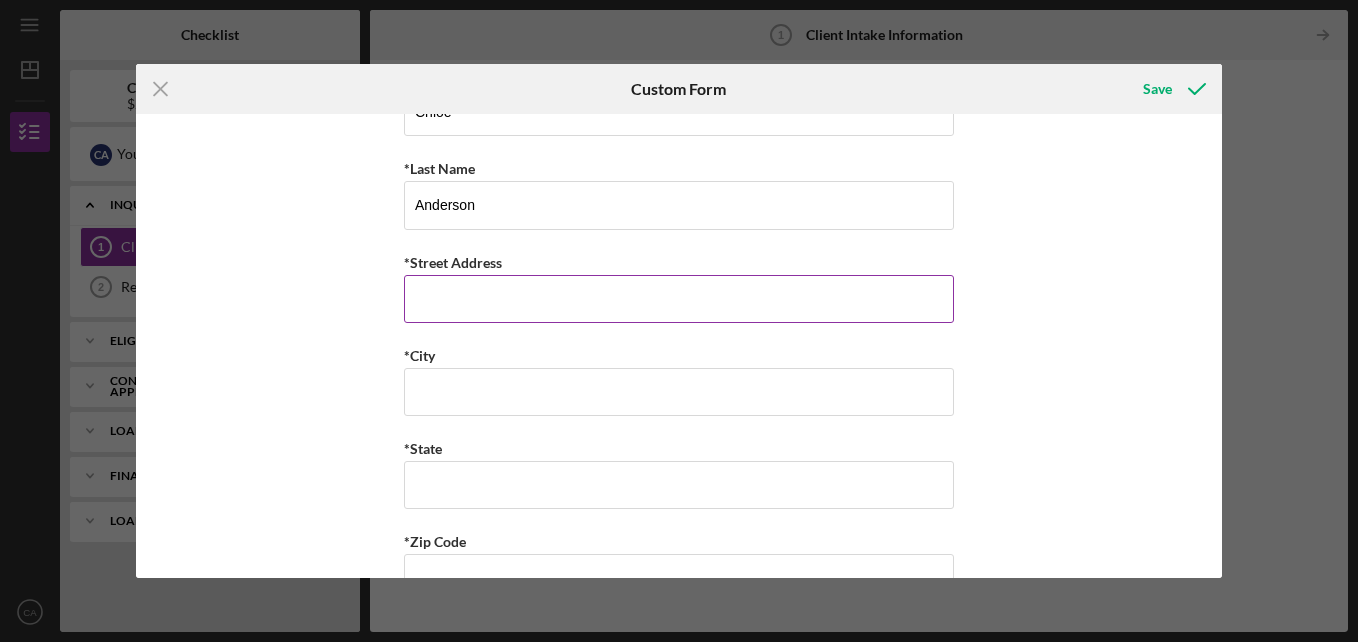 click on "*Street Address" at bounding box center [679, 299] 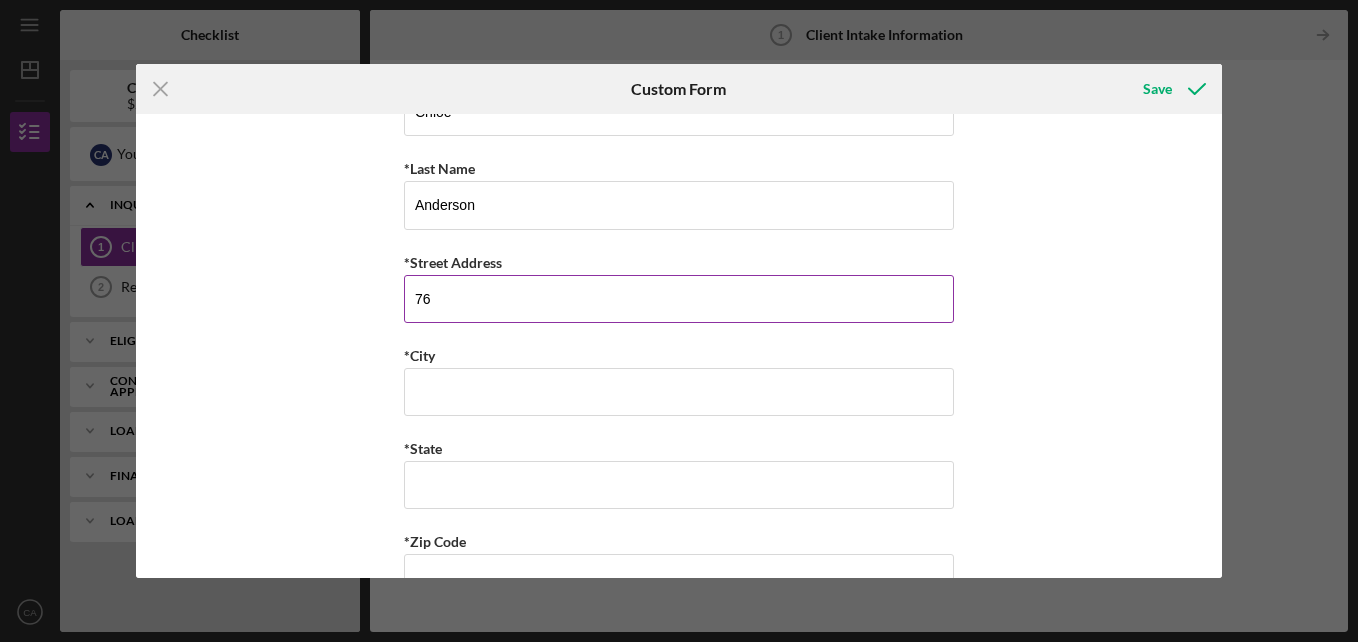 type on "7" 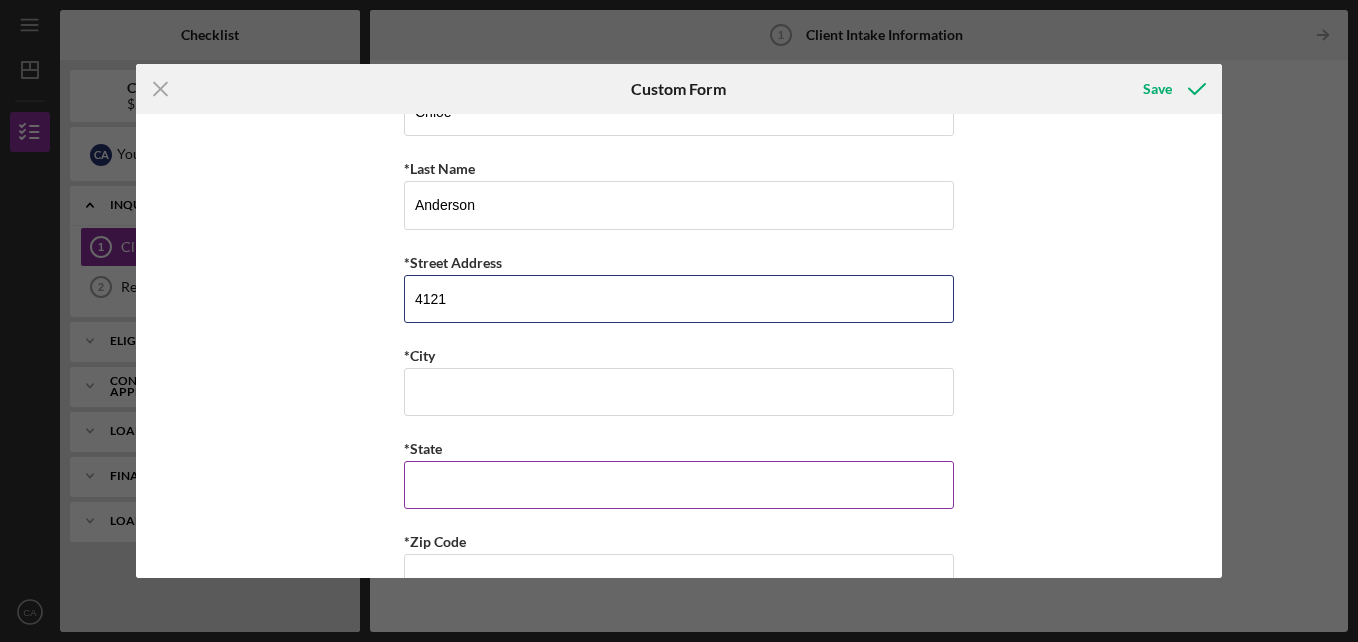 type on "4121 Camellia Avenue" 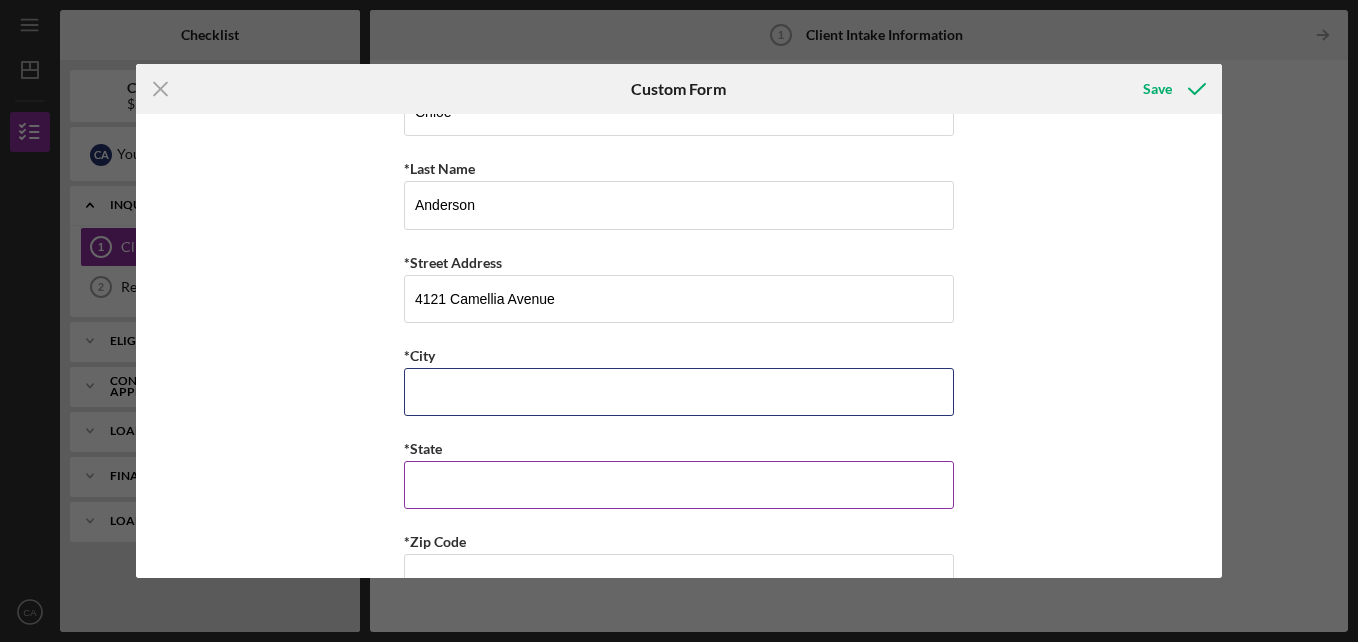 type on "Saint Louis" 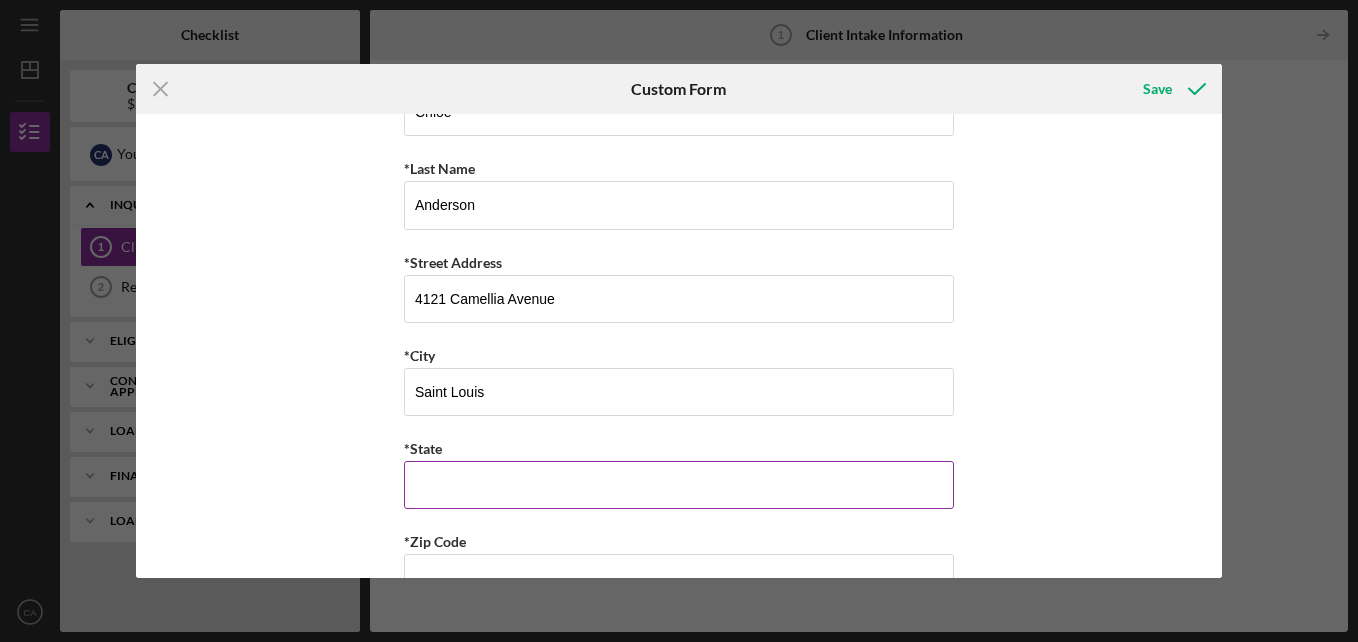 type on "MO" 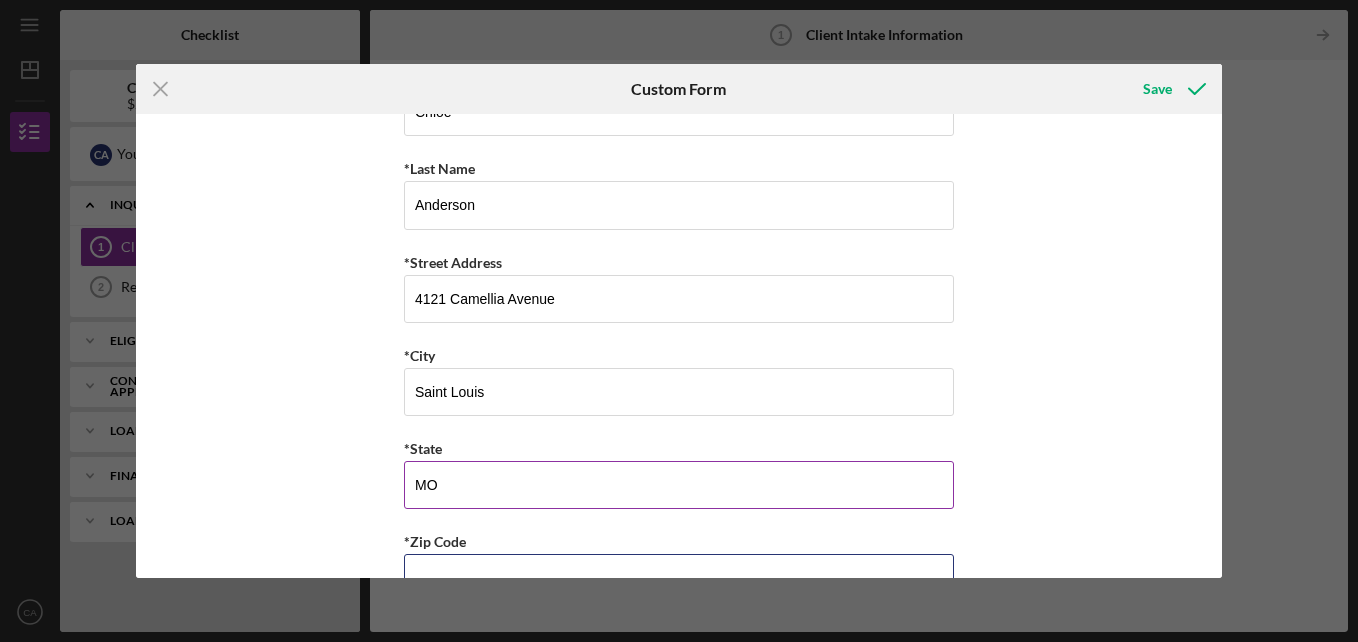type on "63,115" 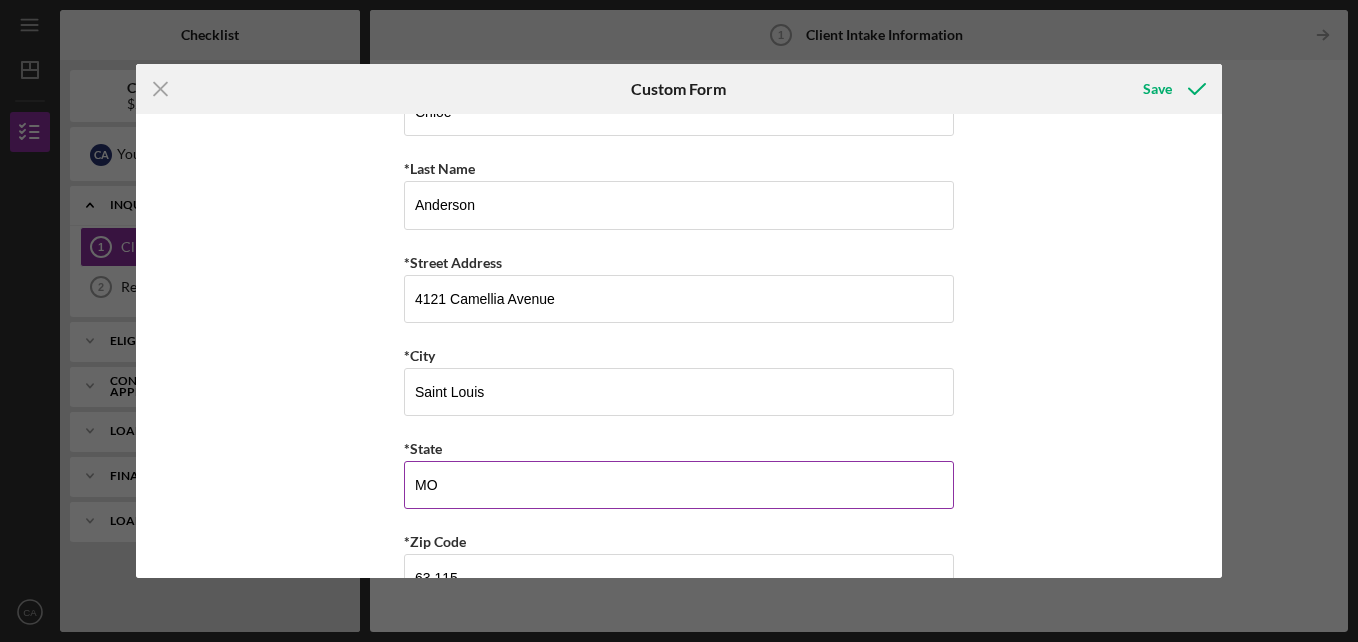 type on "MO" 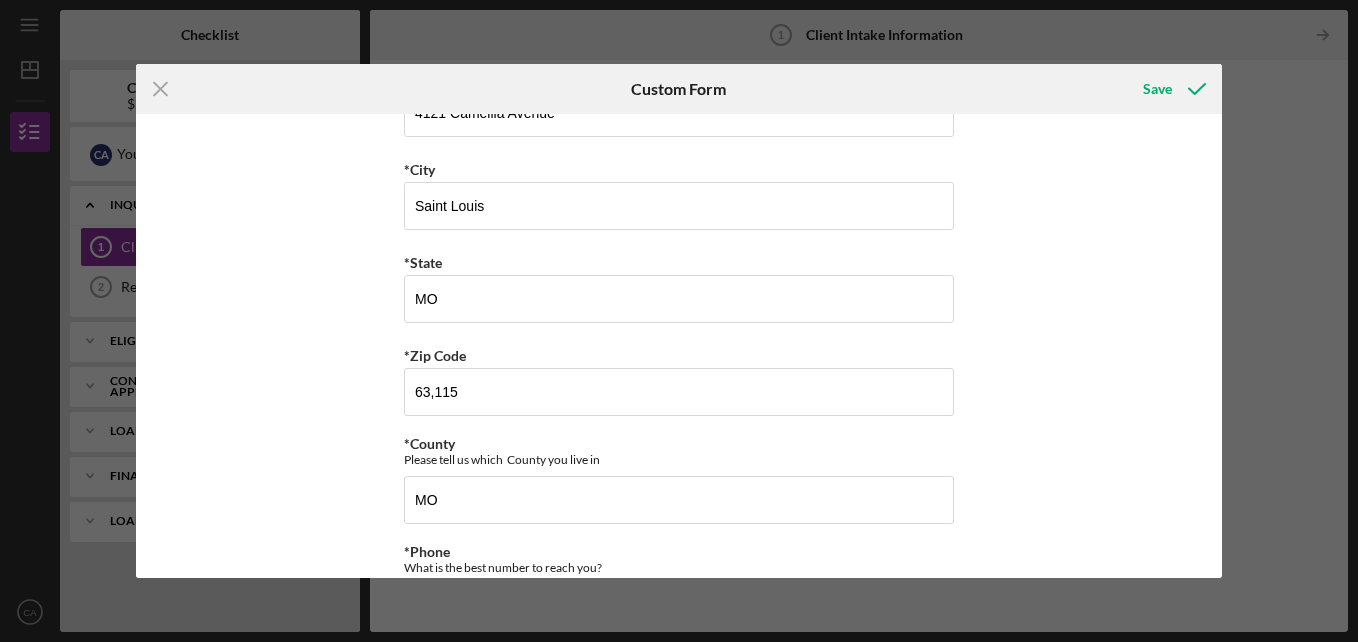 scroll, scrollTop: 563, scrollLeft: 0, axis: vertical 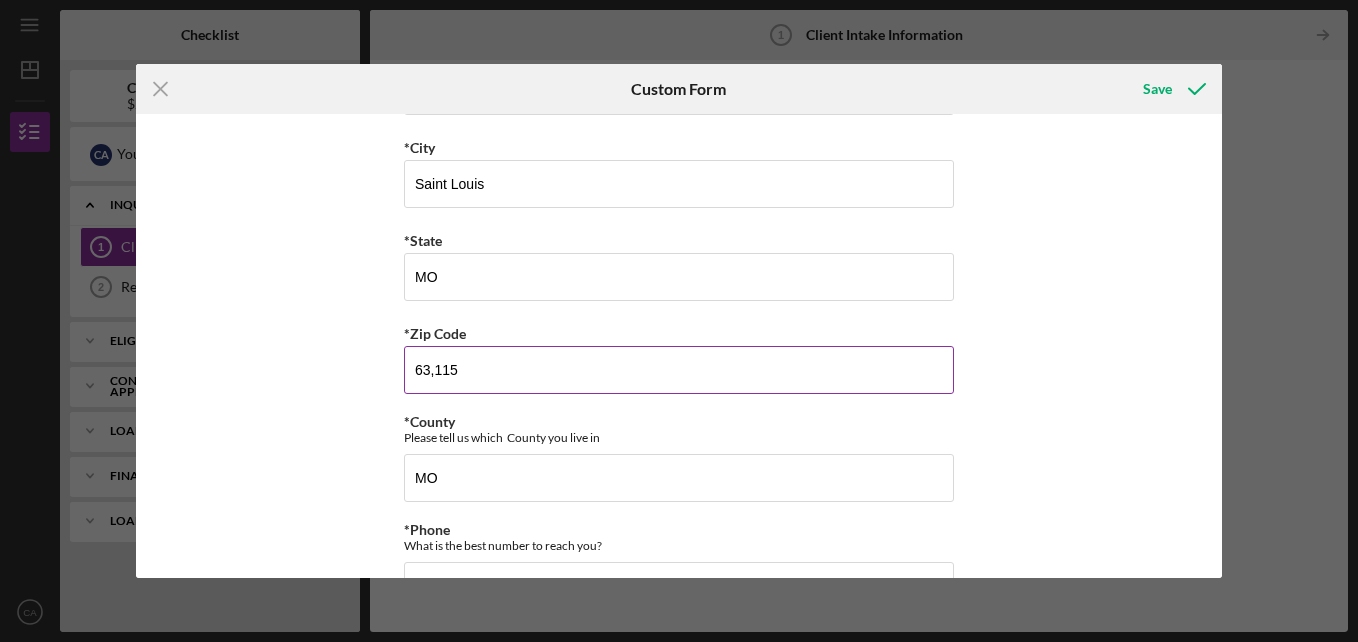 click on "63,115" at bounding box center (679, 370) 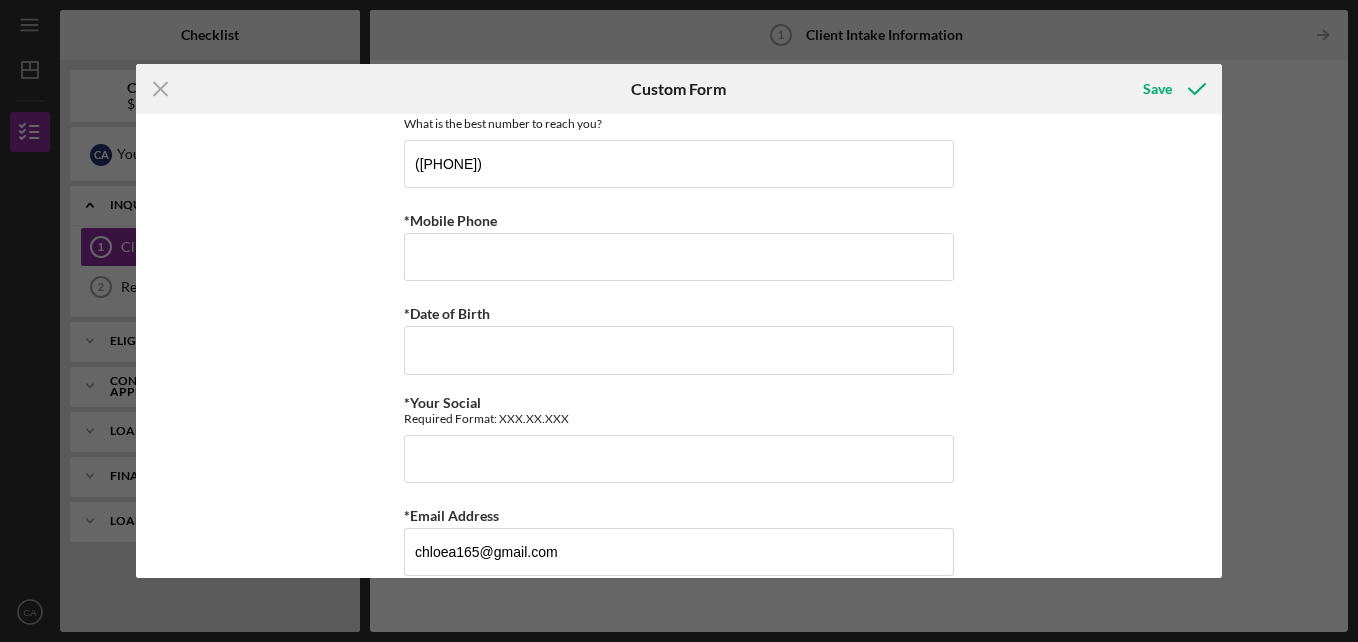 scroll, scrollTop: 989, scrollLeft: 0, axis: vertical 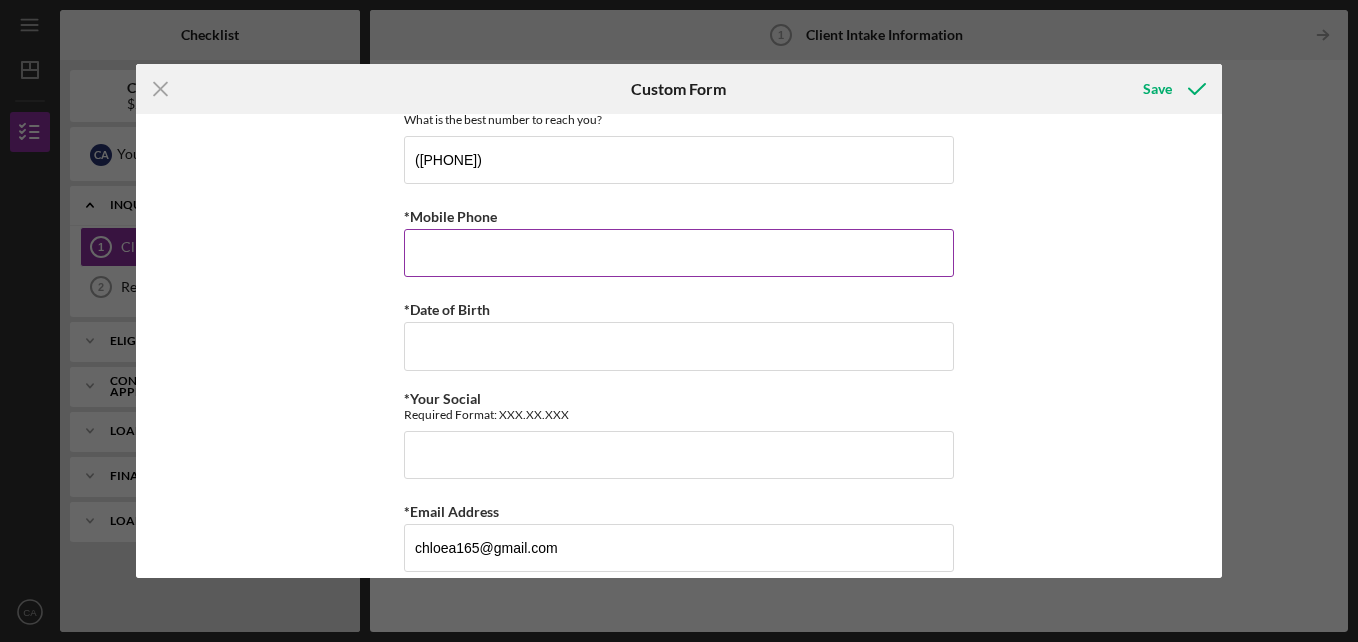 click on "*Mobile Phone" at bounding box center [679, 253] 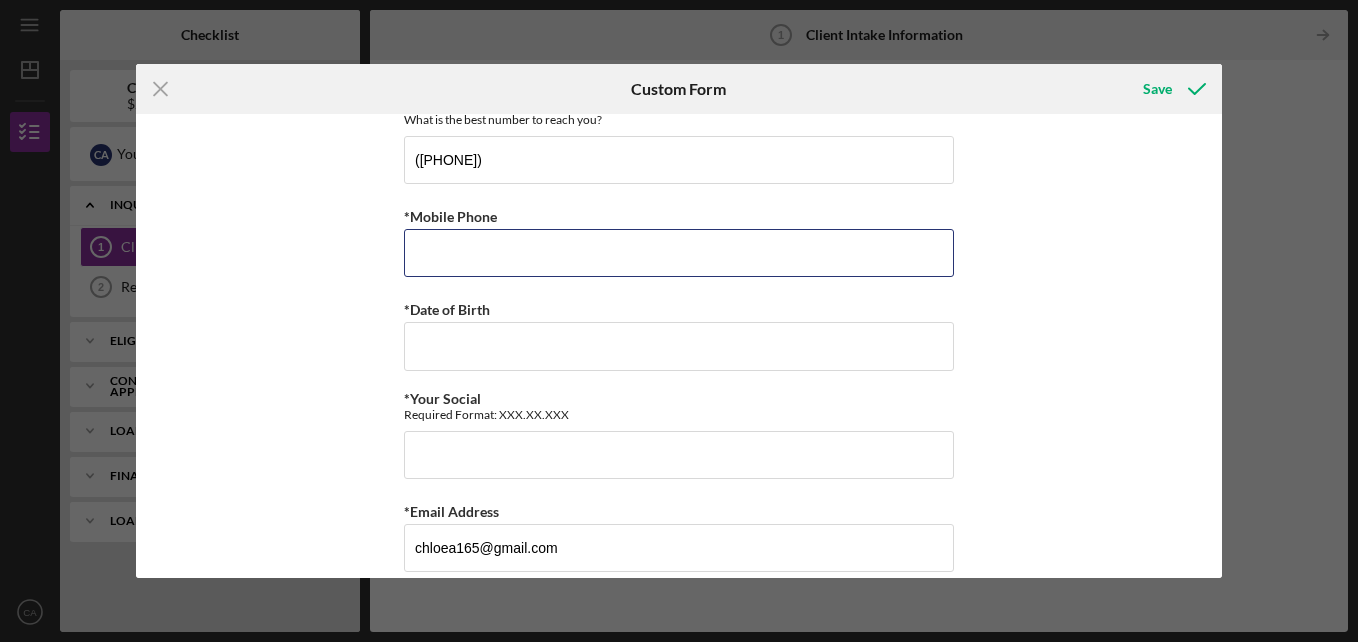 type on "([PHONE])" 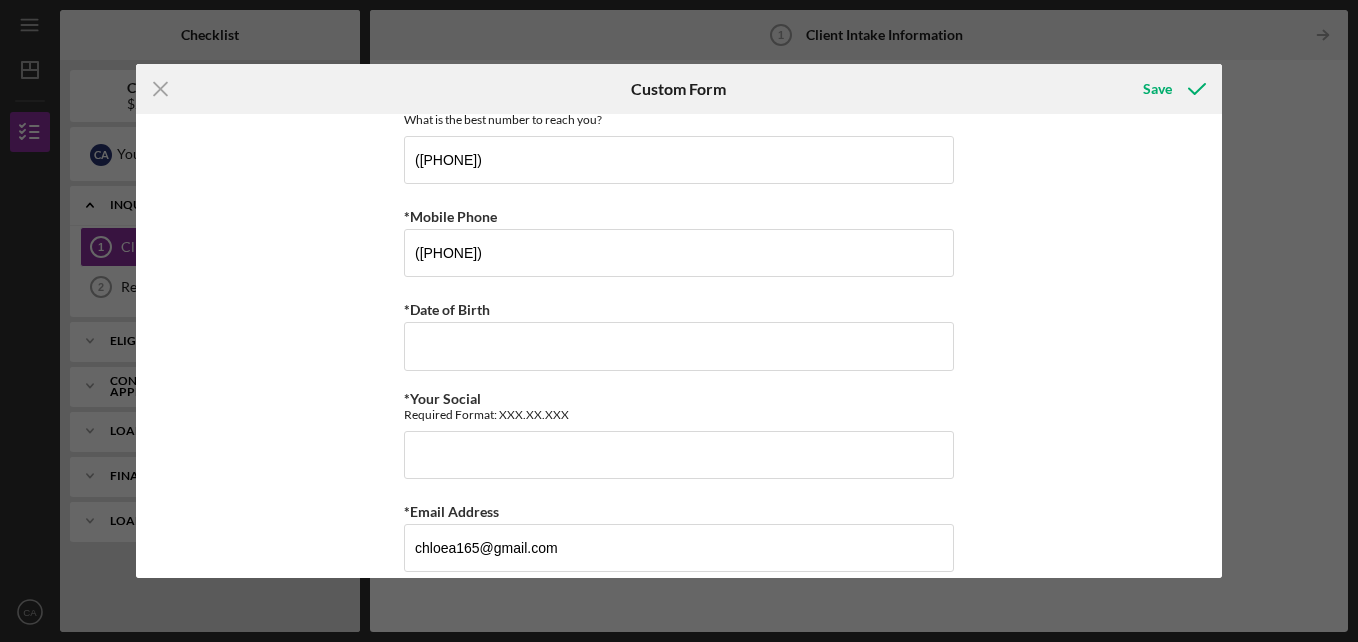 type on "Chad Farmer" 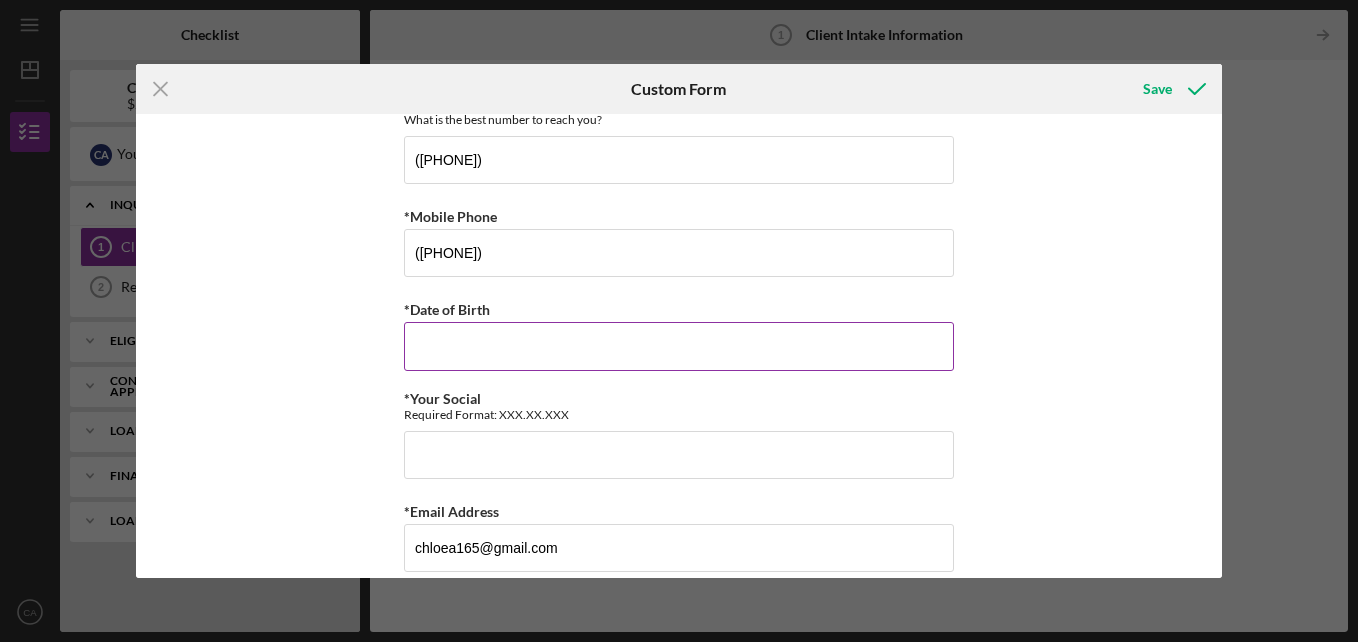 click on "*Date of Birth" at bounding box center (679, 346) 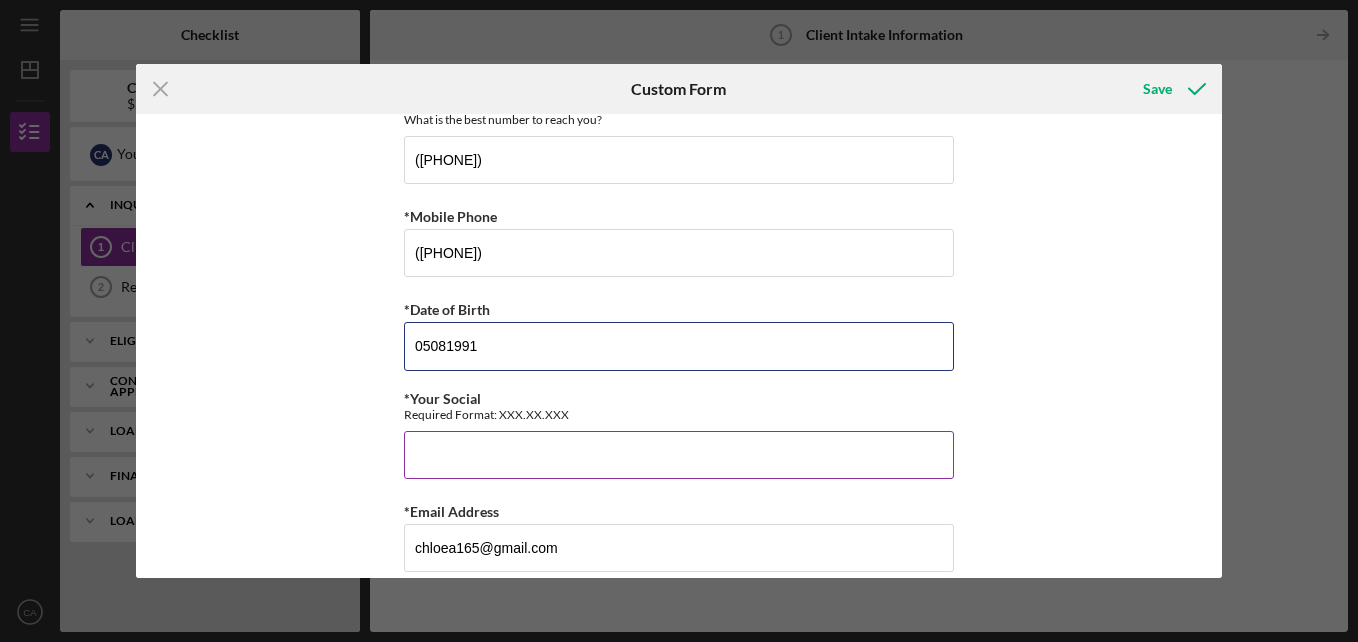 type on "05081991" 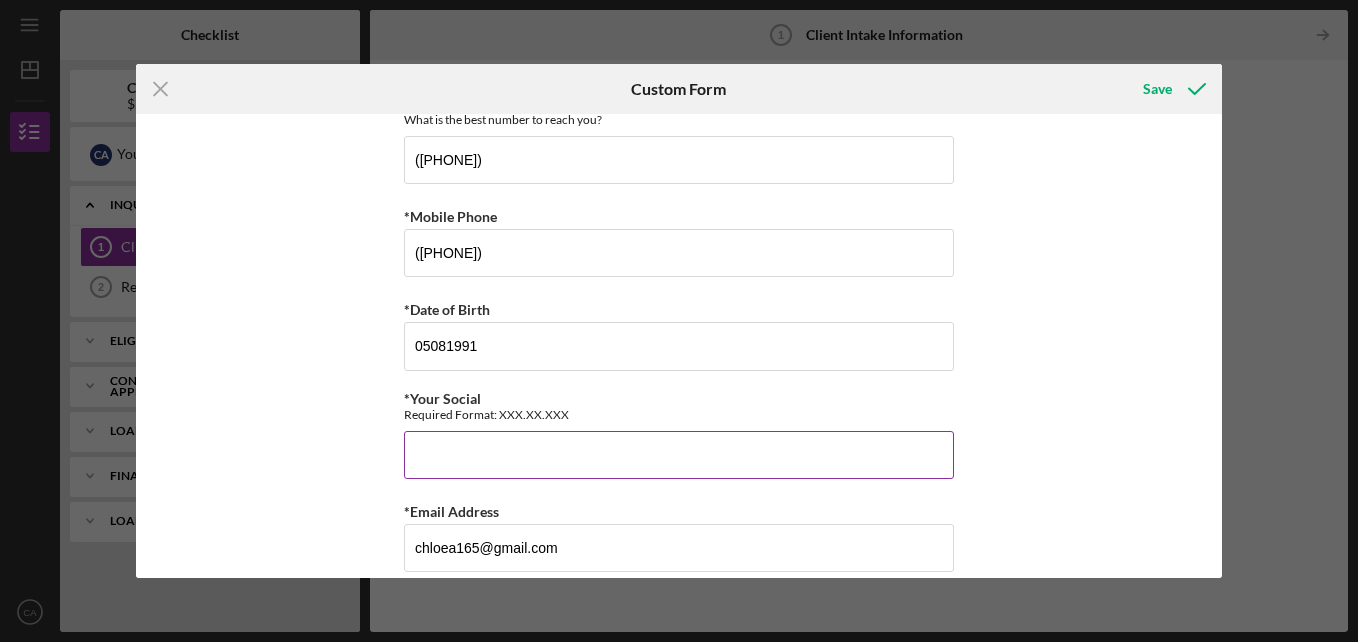 click on "*Your Social" at bounding box center [679, 455] 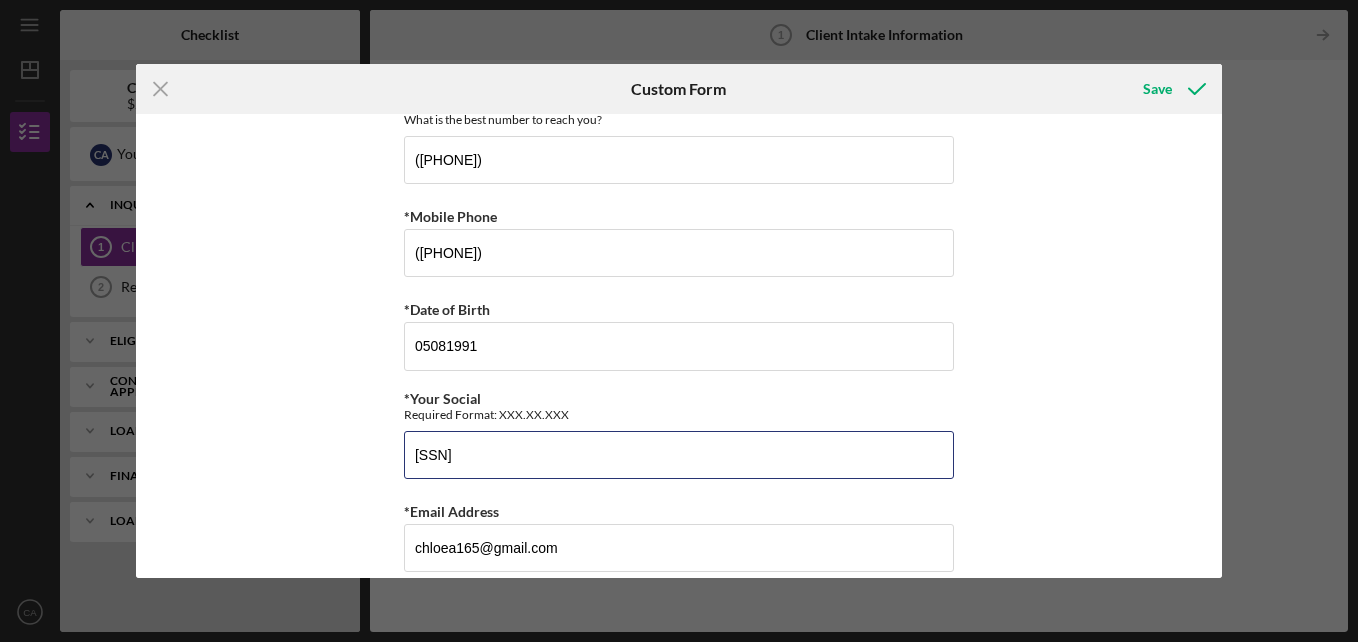 type on "[SSN]" 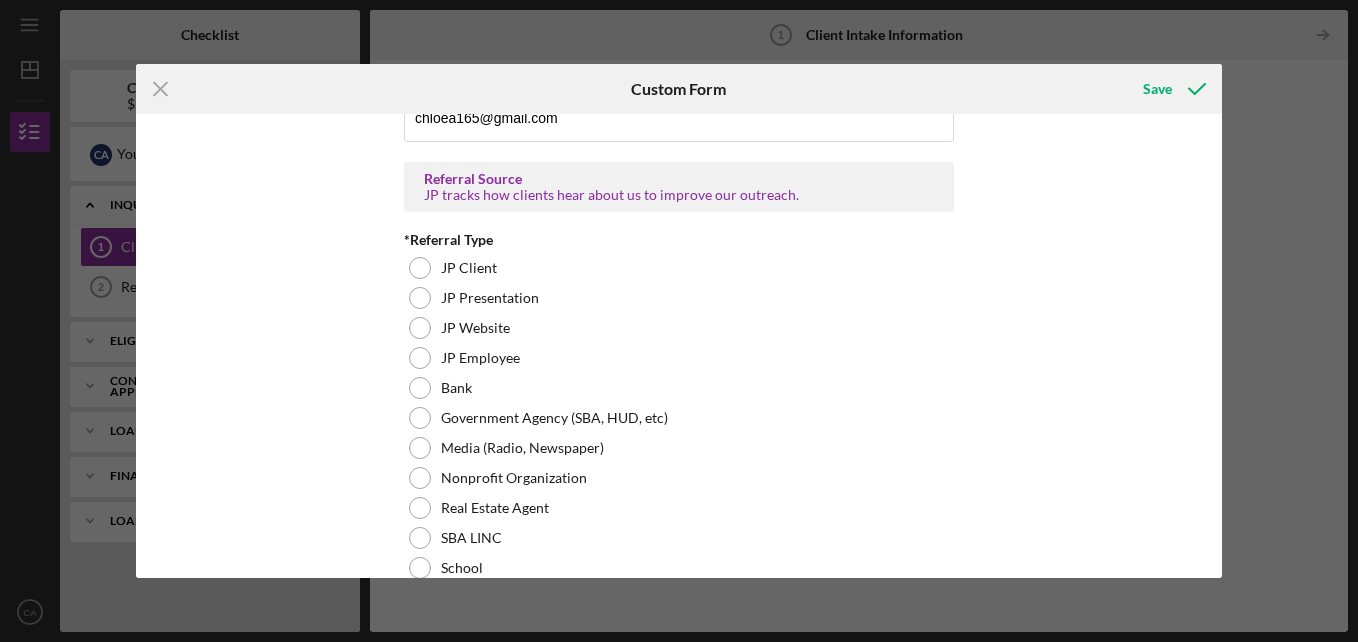 scroll, scrollTop: 1424, scrollLeft: 0, axis: vertical 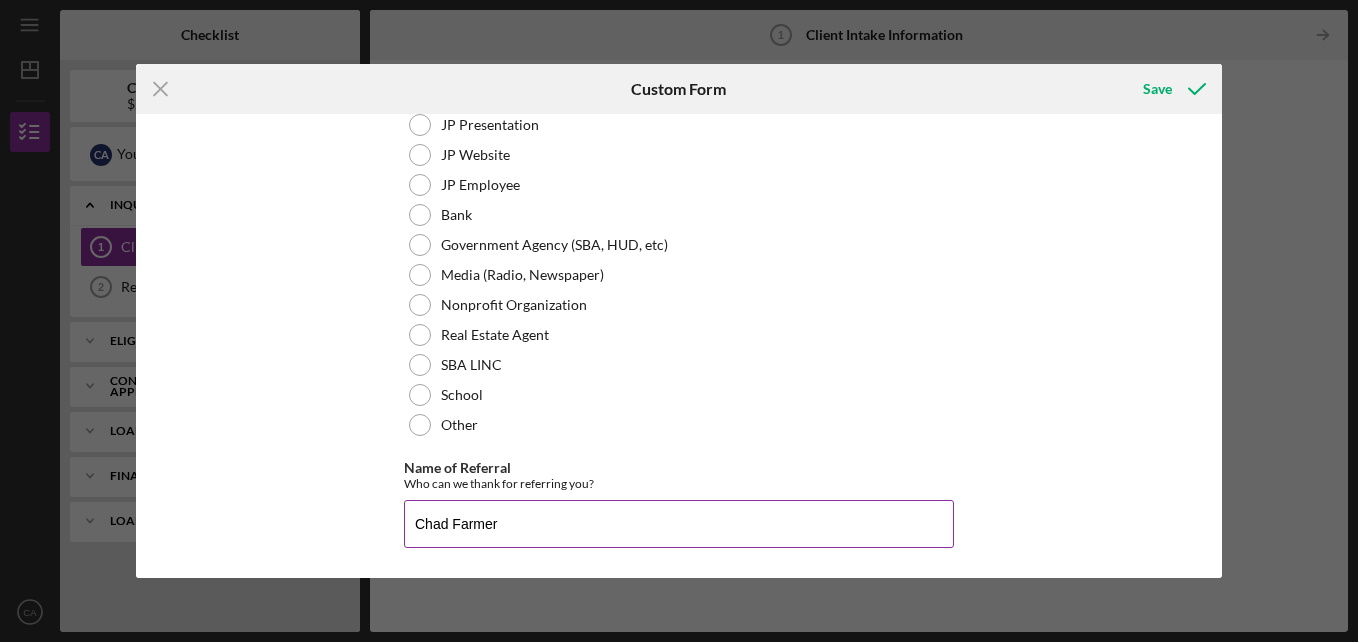 click on "Chad Farmer" at bounding box center (679, 524) 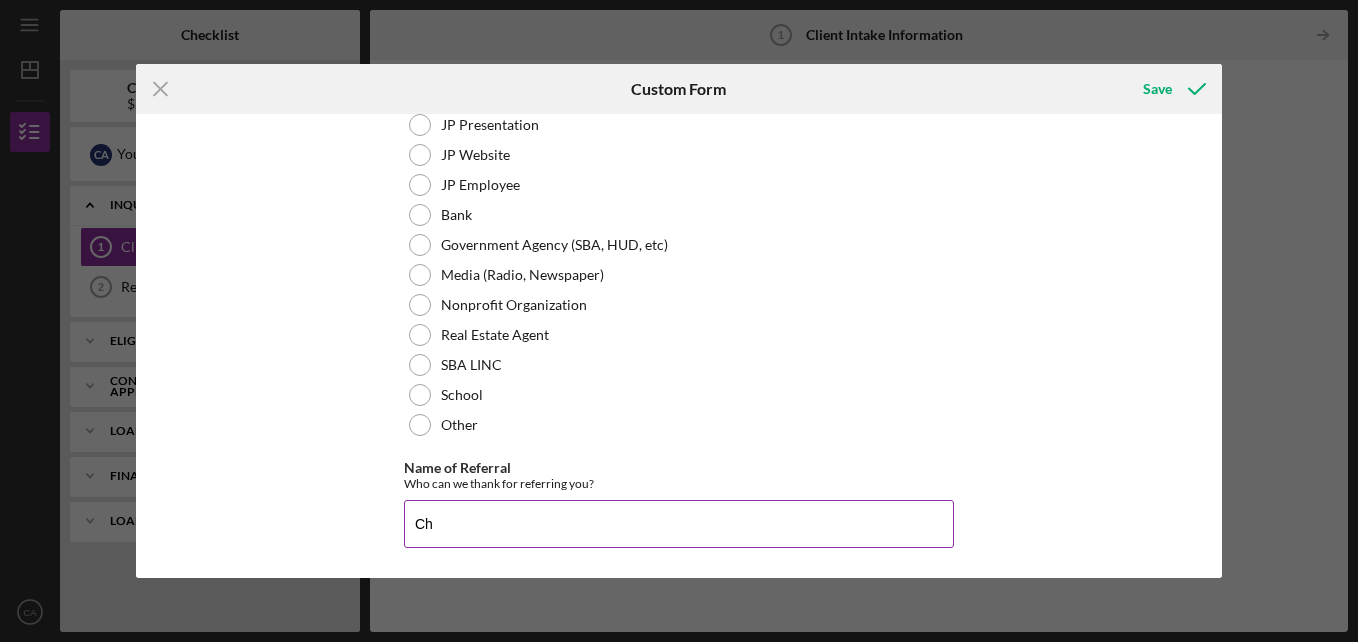 type on "C" 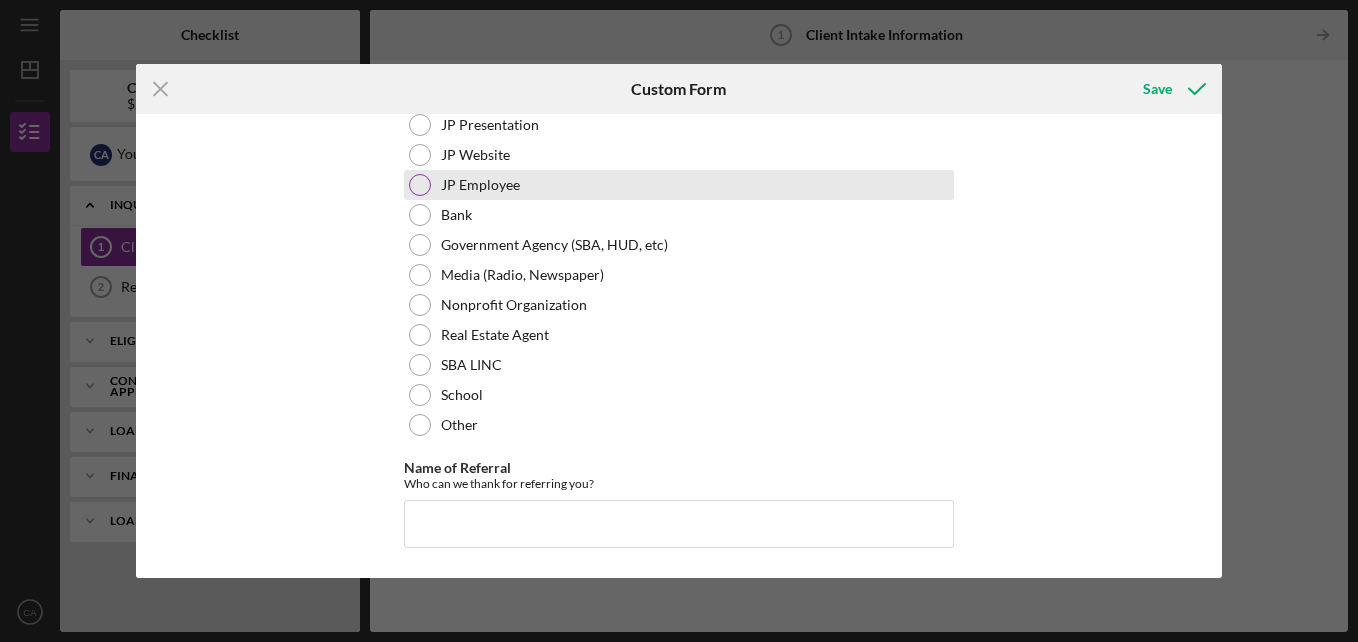 click at bounding box center [420, 185] 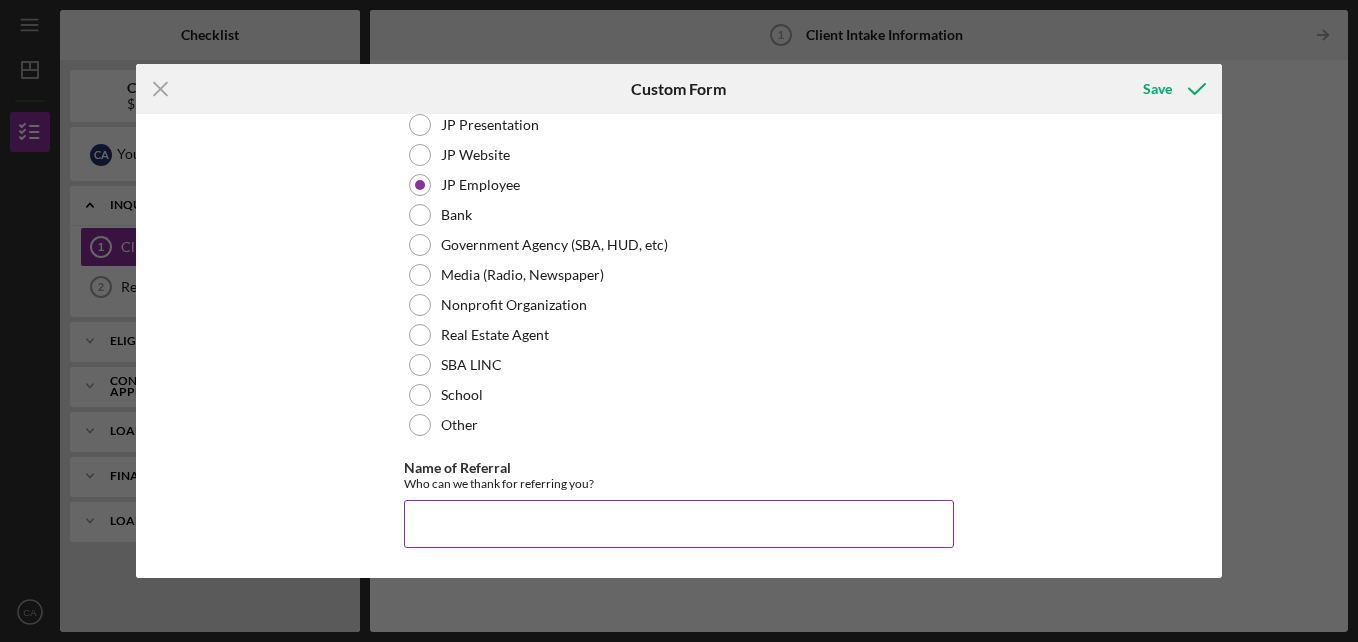 click on "Name of Referral" at bounding box center (679, 524) 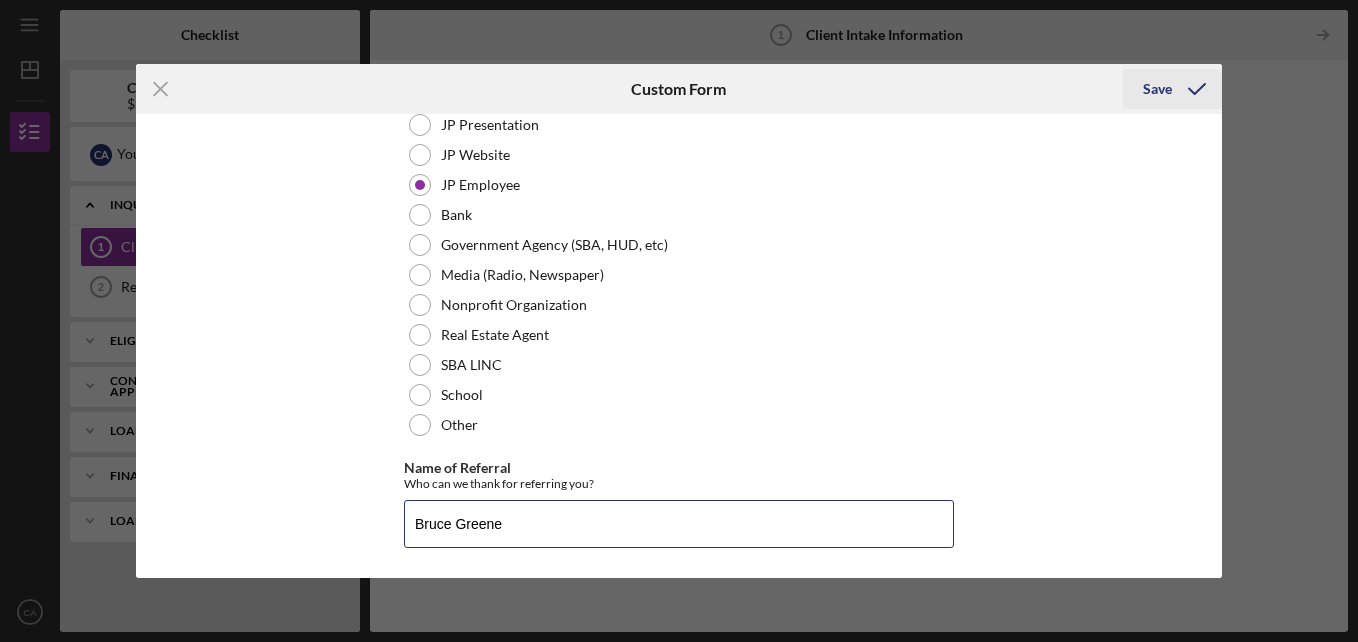type on "Bruce Greene" 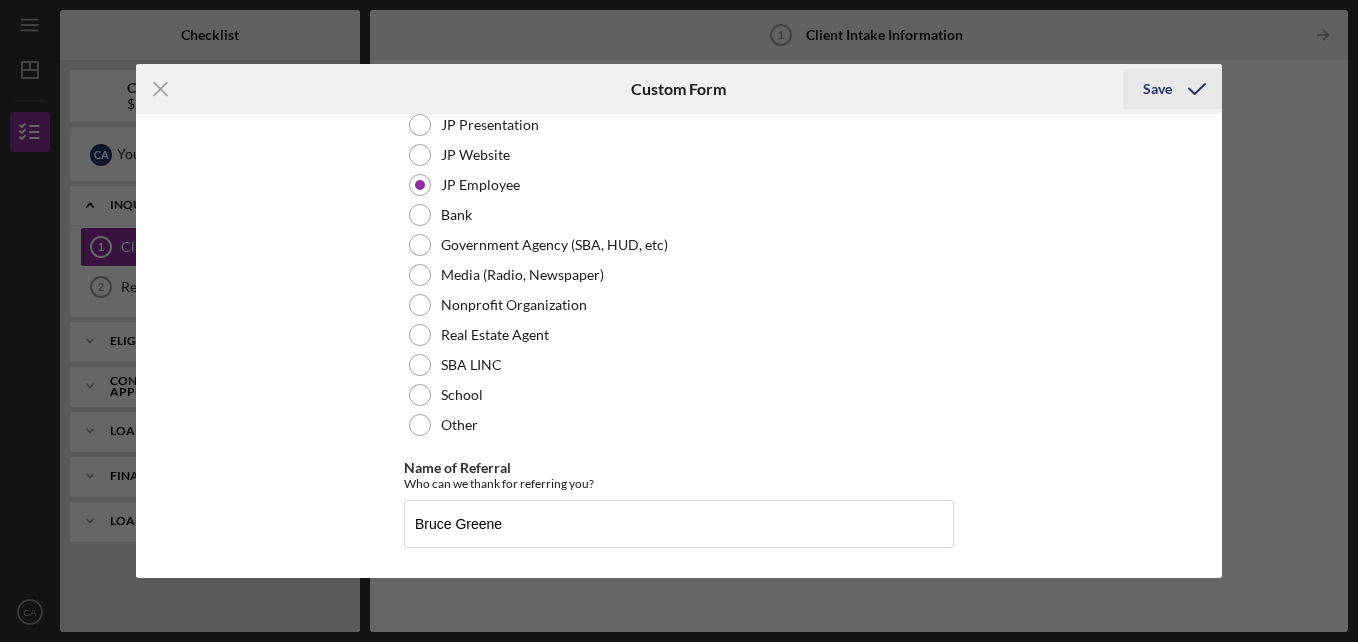 click on "Save" at bounding box center [1157, 89] 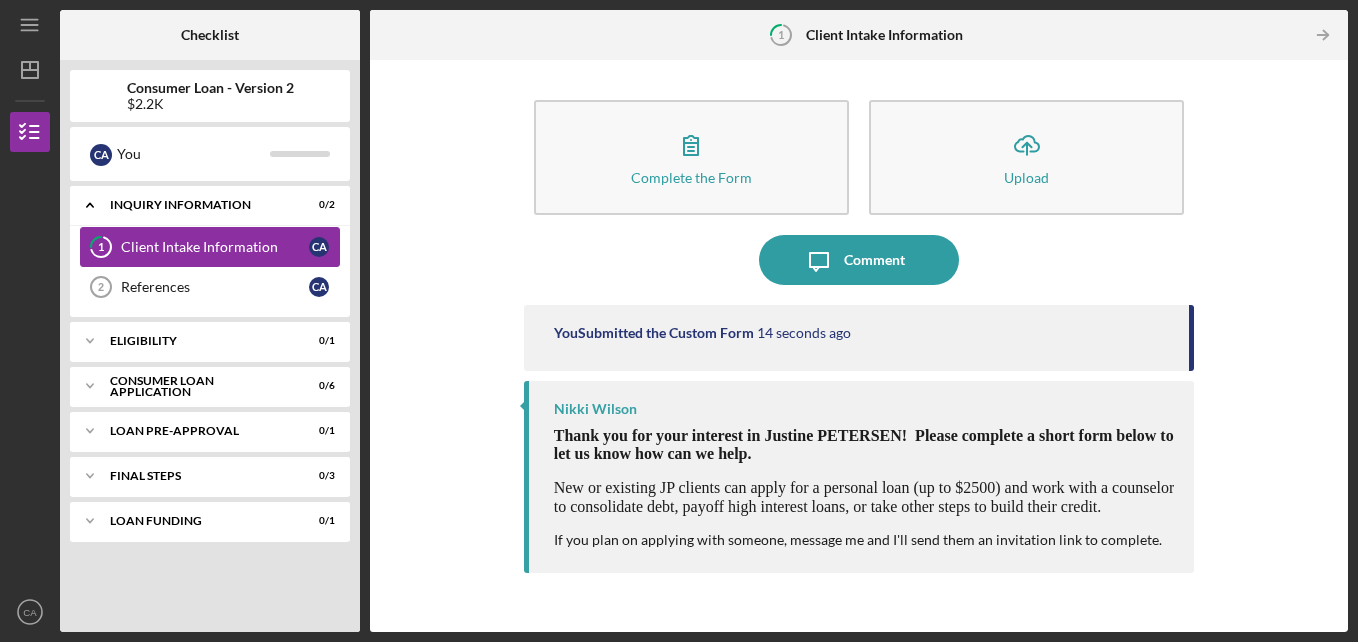 click on "Client Intake Information" at bounding box center [215, 247] 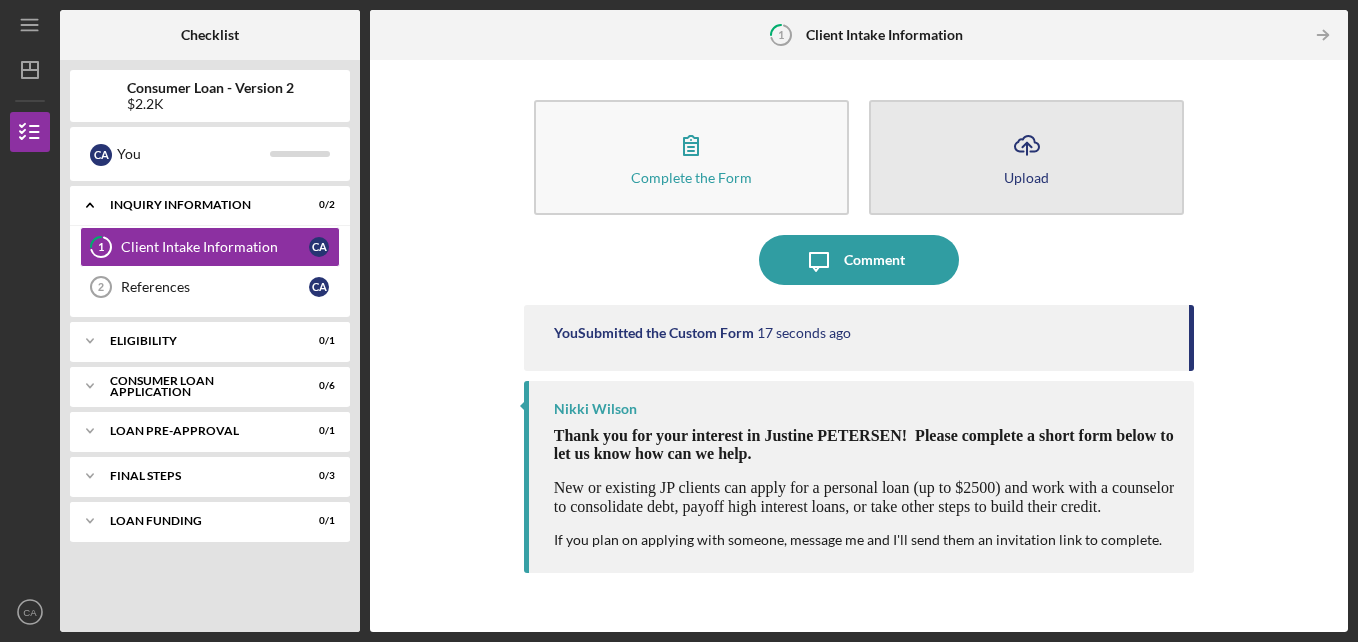 click on "Icon/Upload Upload" at bounding box center [1026, 157] 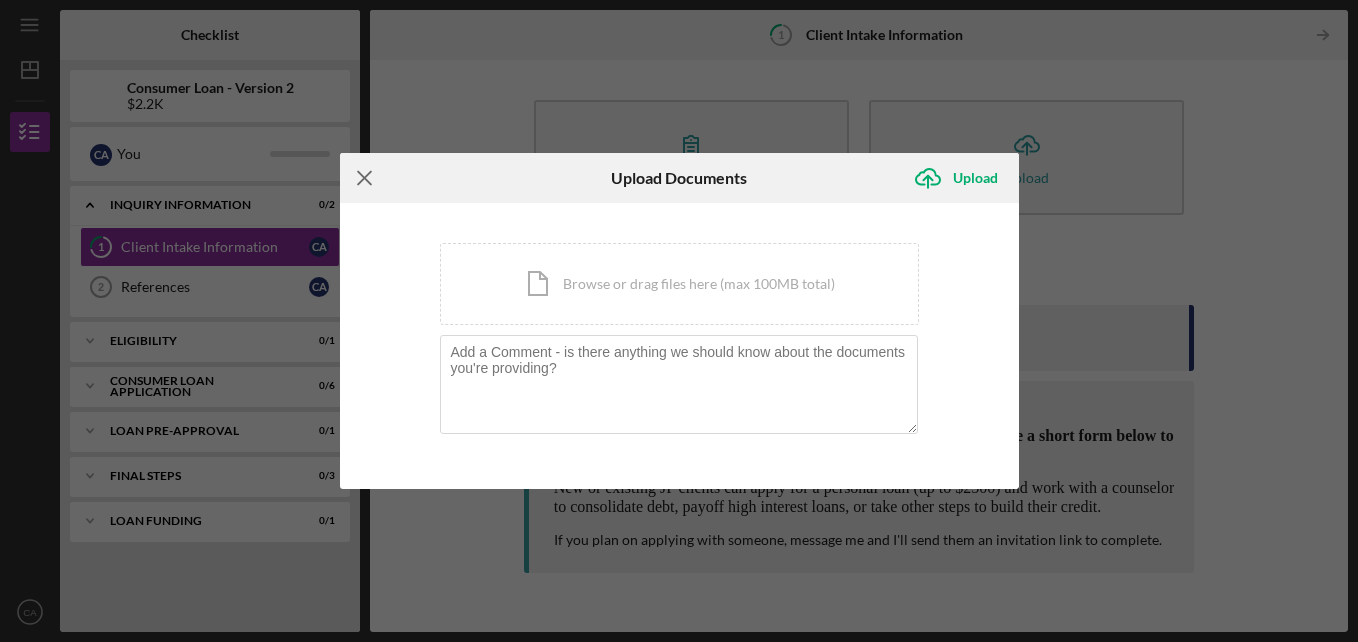 click on "Icon/Menu Close" 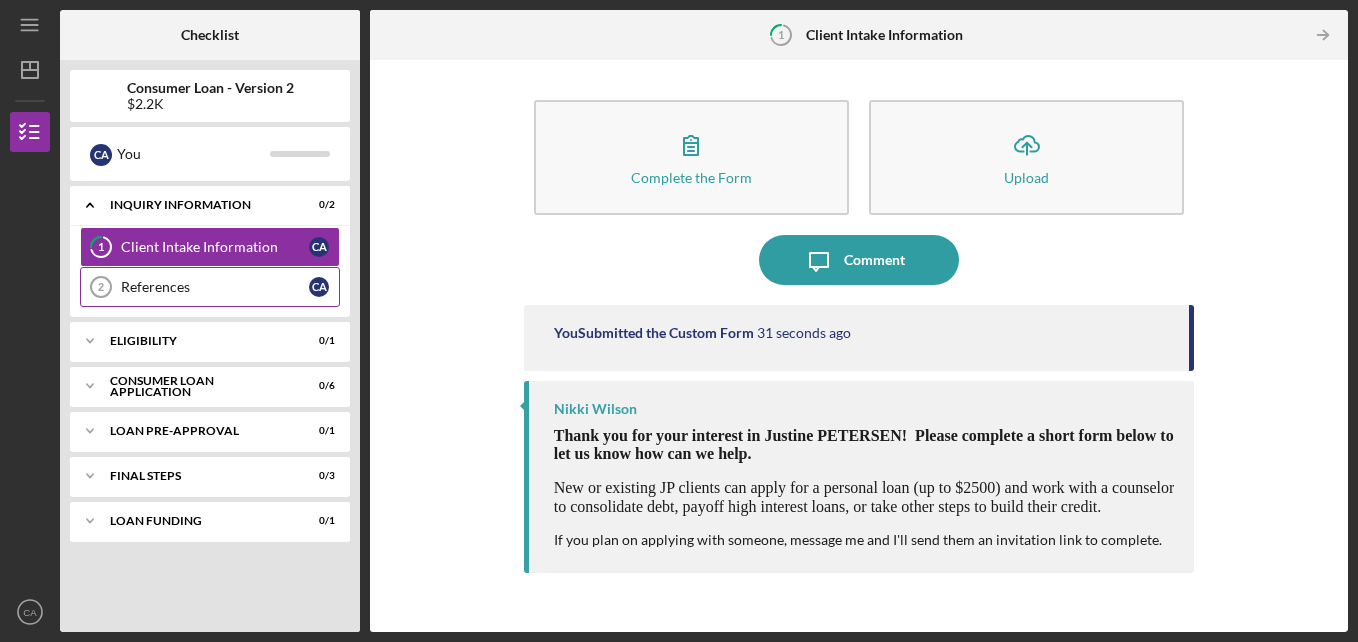 click on "References" at bounding box center (215, 287) 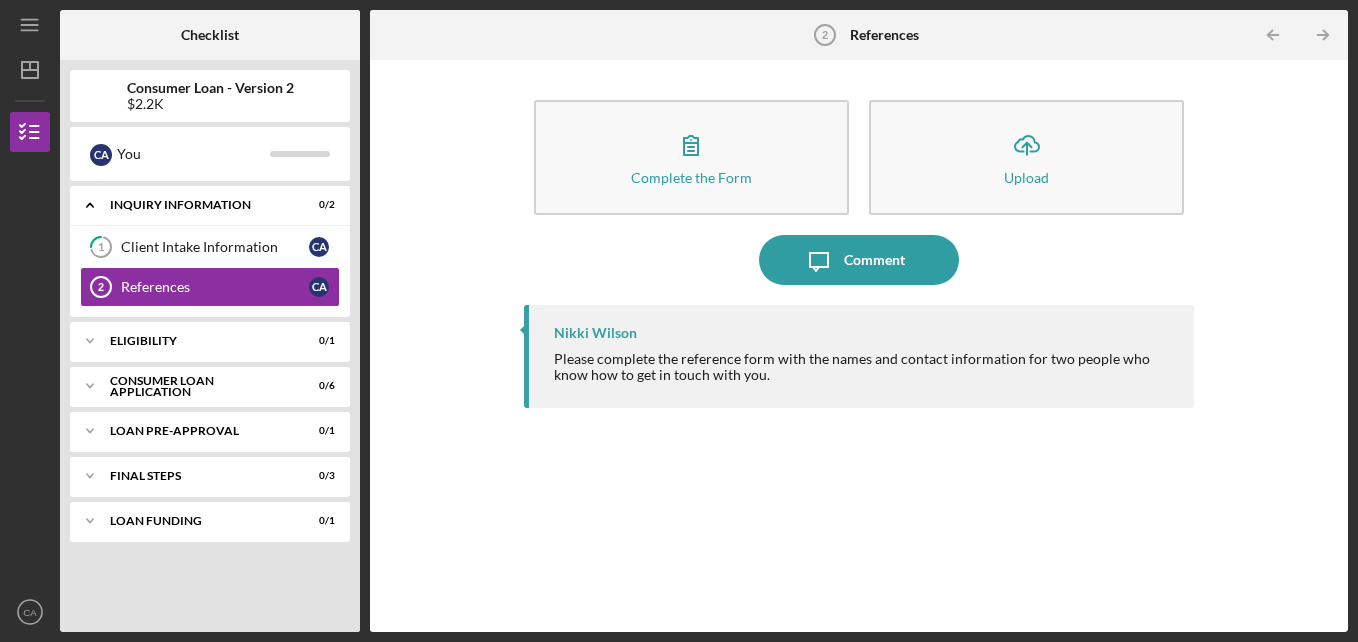 click on "Please complete the reference form with the names and contact information for two people who know how to get in touch with you." at bounding box center [864, 367] 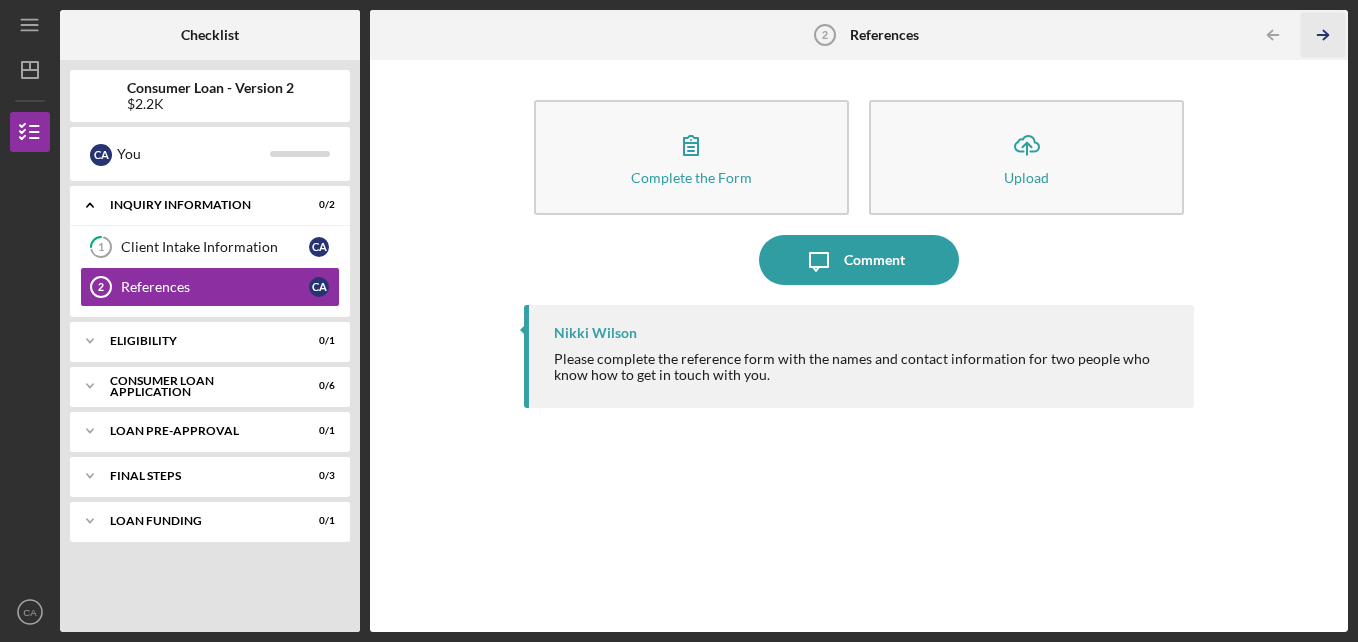 click on "Icon/Table Pagination Arrow" 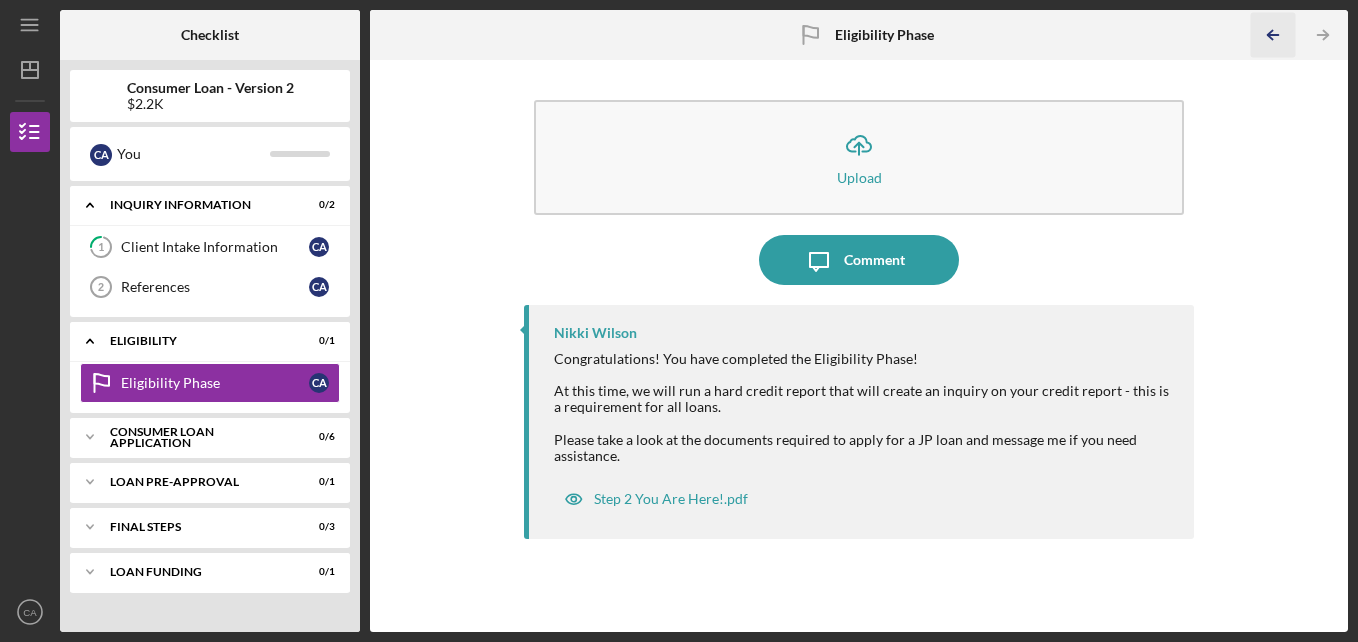 click on "Icon/Table Pagination Arrow" 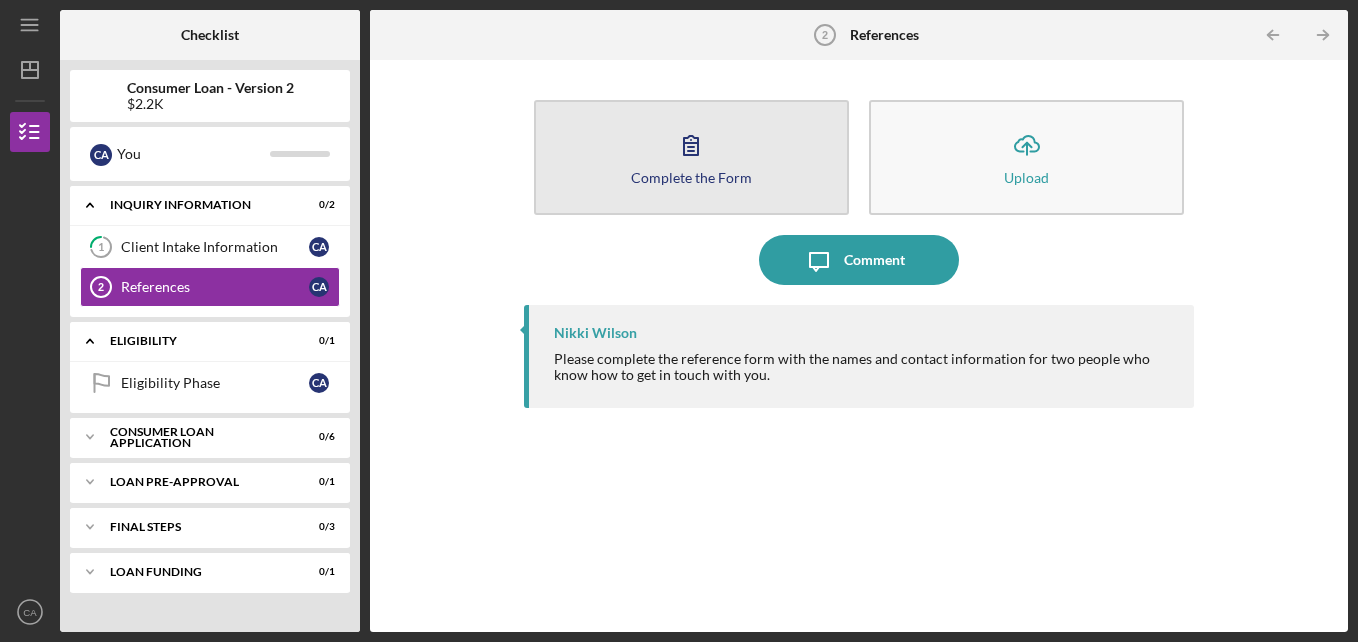 click 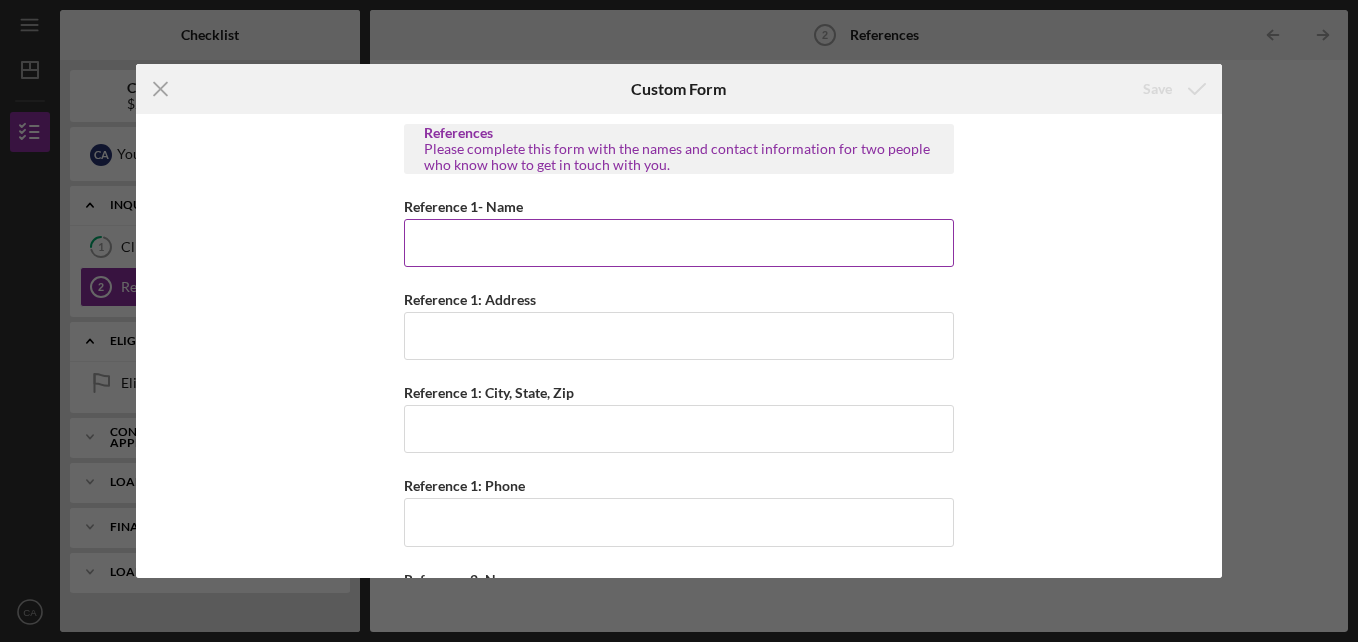 click on "Reference 1- Name" at bounding box center [679, 243] 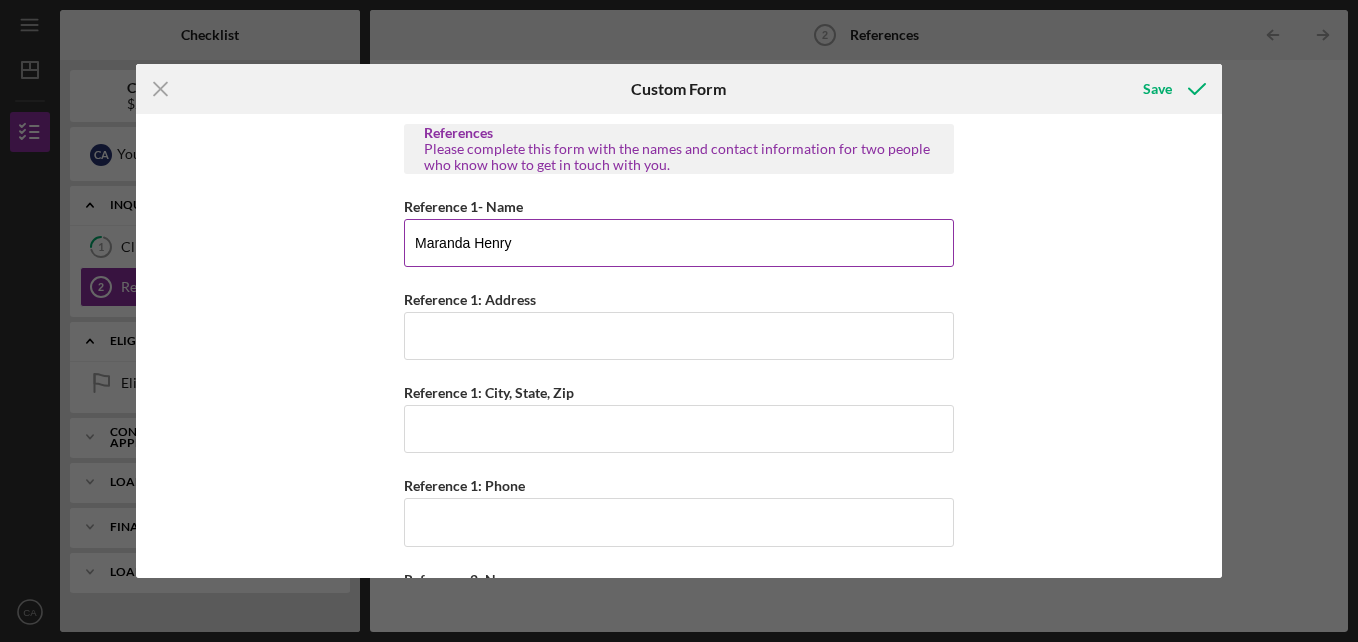 type on "Maranda Henry" 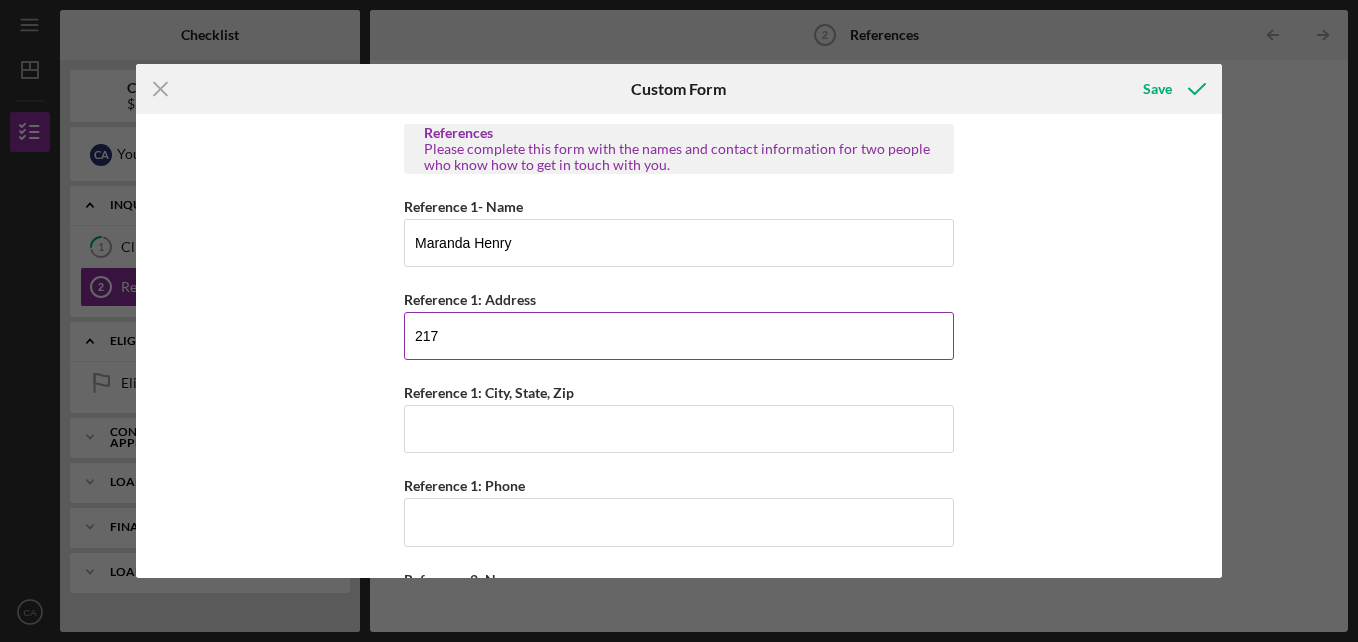 type on "217 Americana Circle" 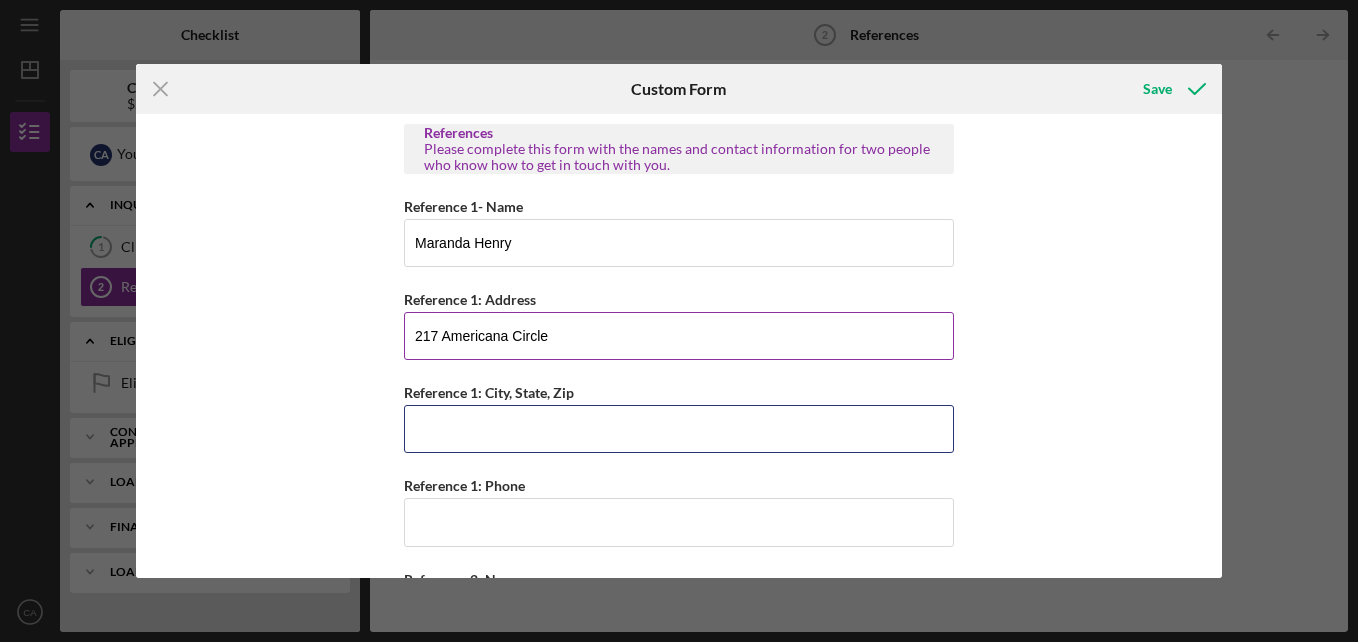 type on "Fairview Heights" 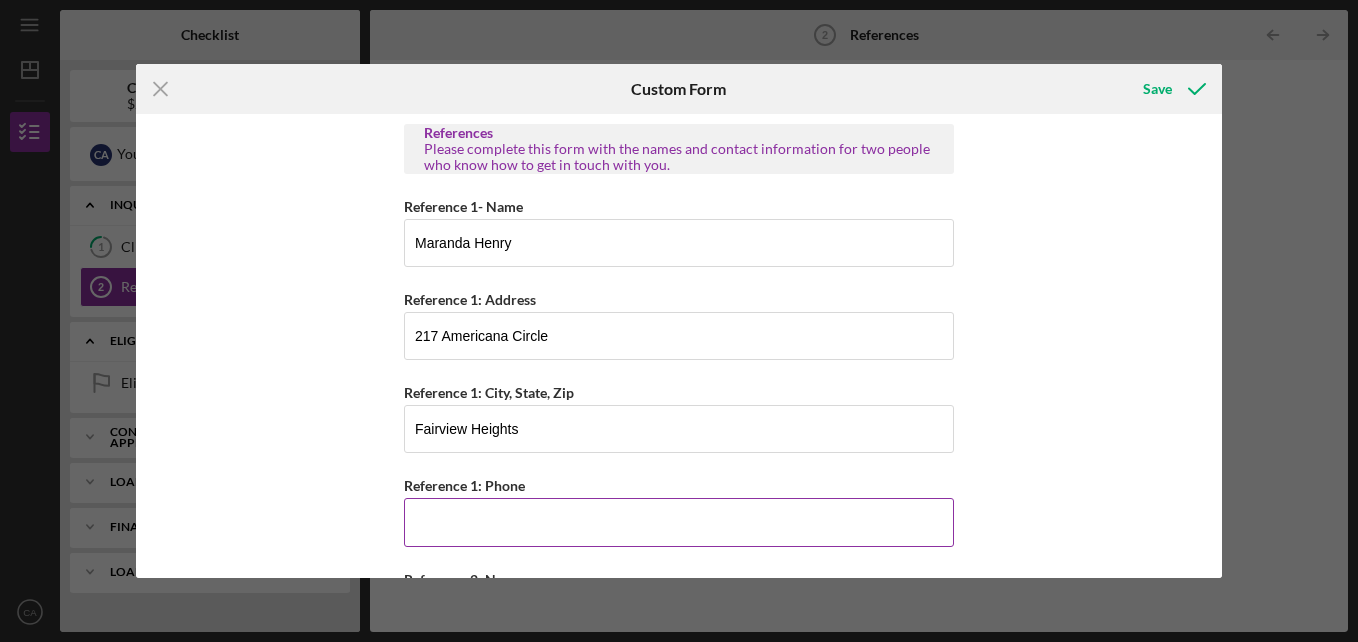click on "Reference 1: Phone" at bounding box center (679, 522) 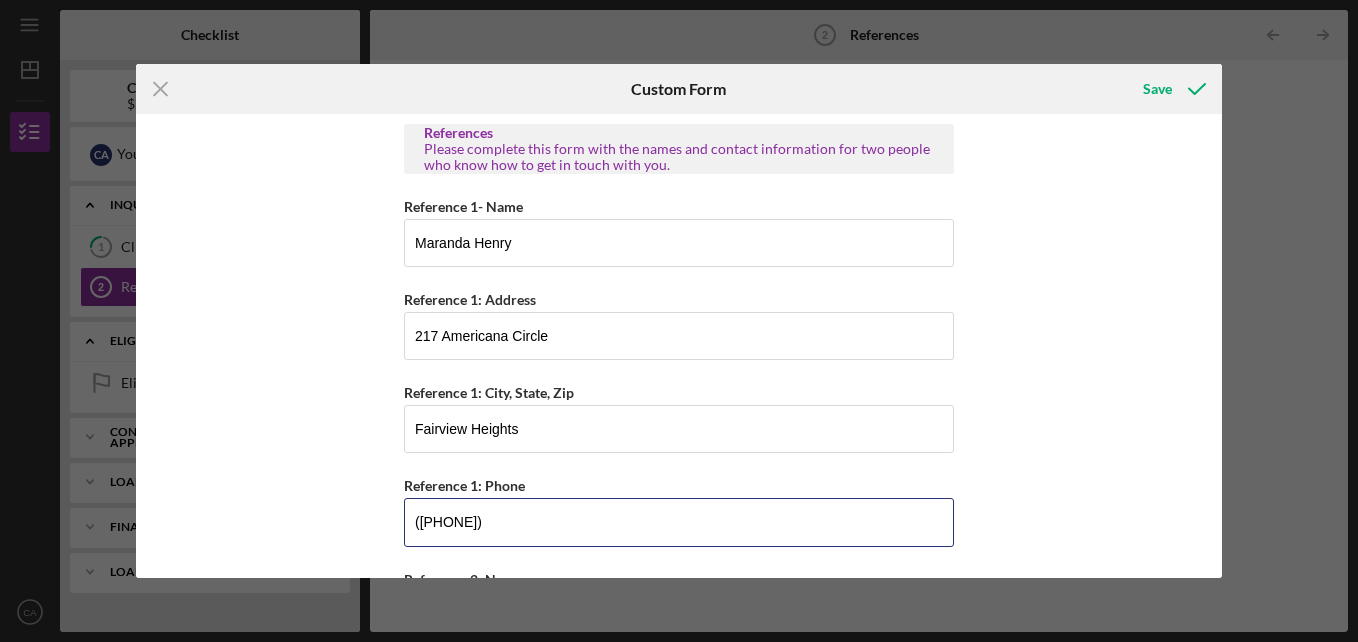 type on "([PHONE])" 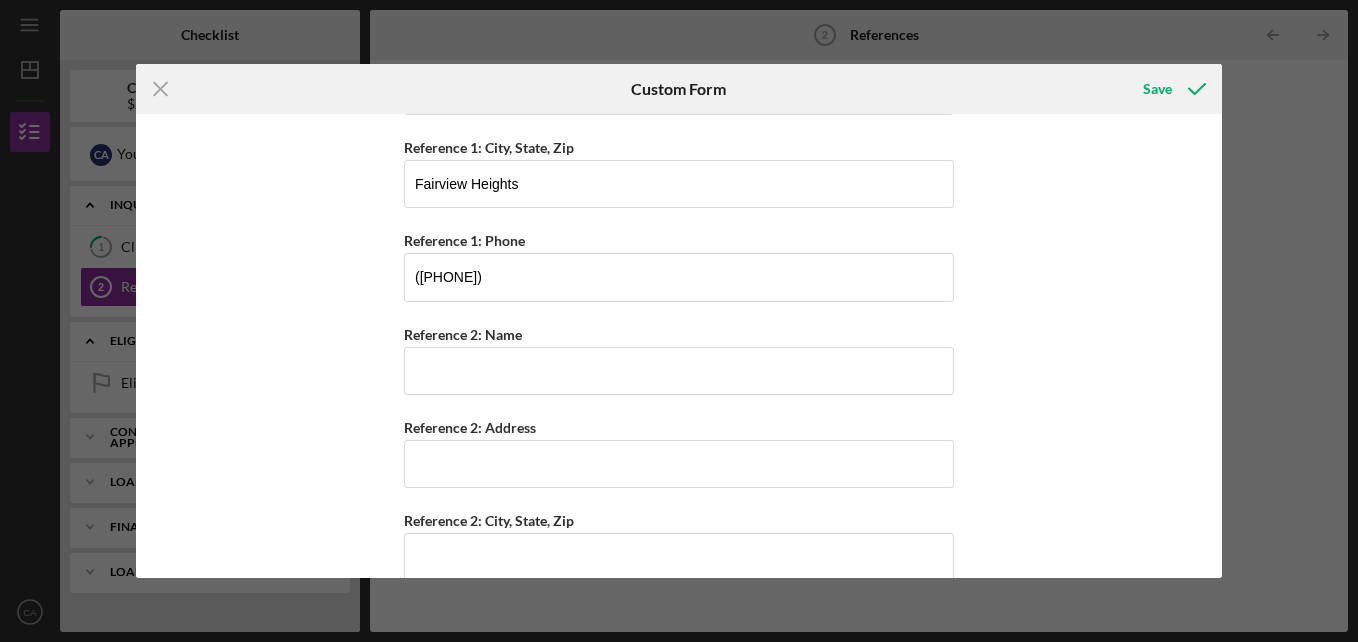 scroll, scrollTop: 254, scrollLeft: 0, axis: vertical 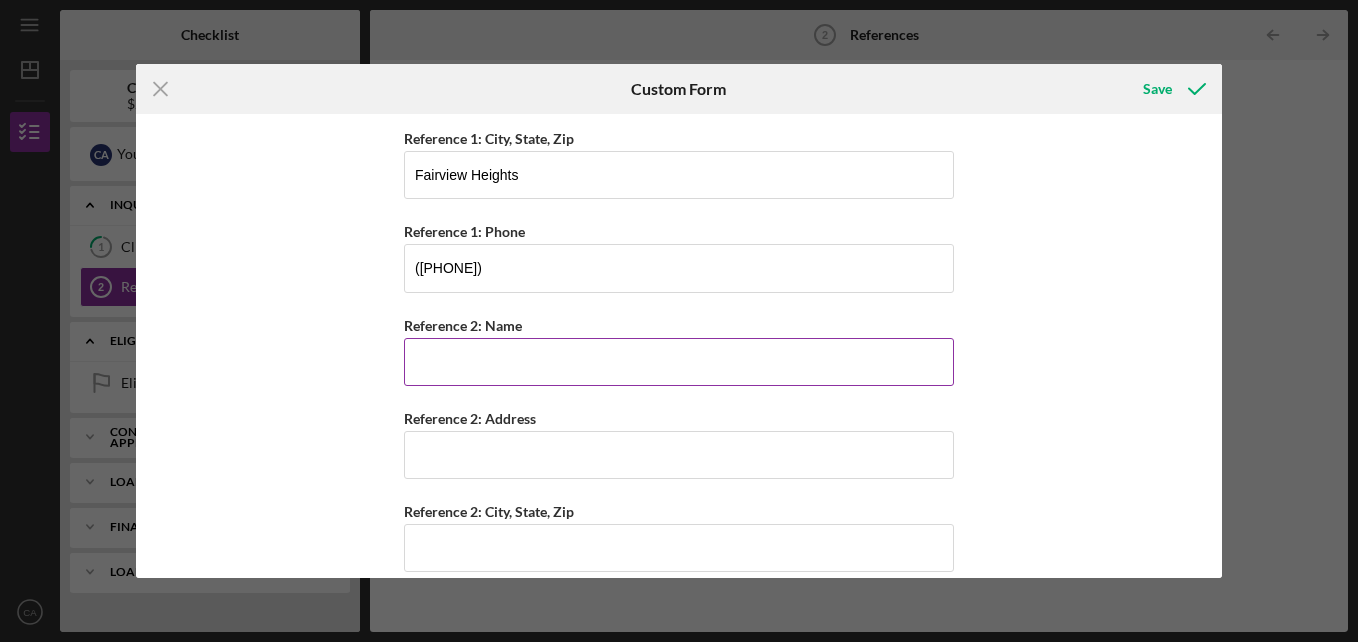 click on "Reference 2:  Name" at bounding box center [679, 362] 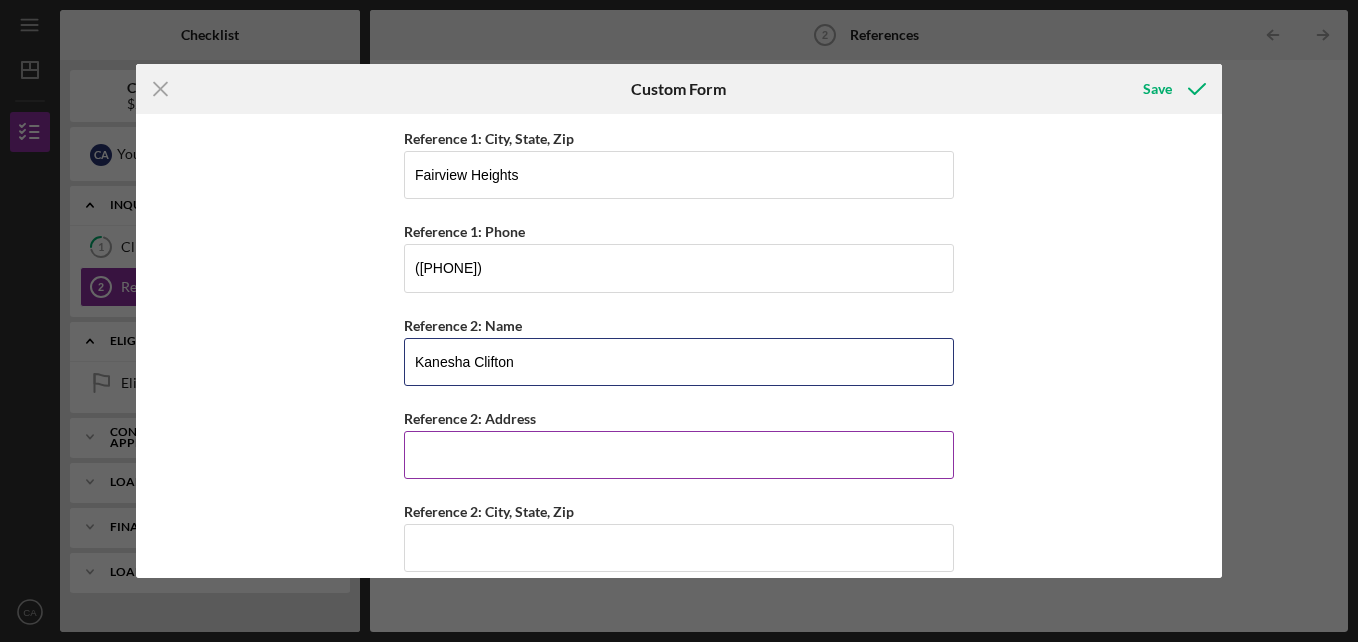 type on "Kanesha Clifton" 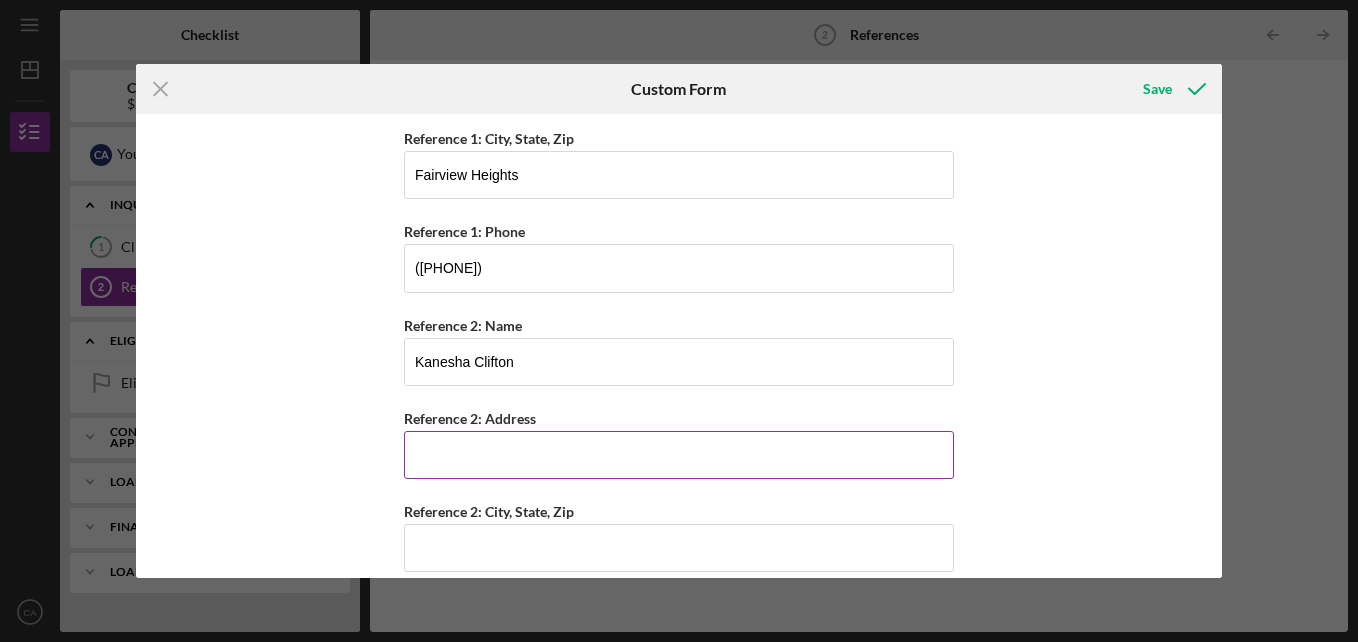 click on "Reference 2: Address" at bounding box center (679, 455) 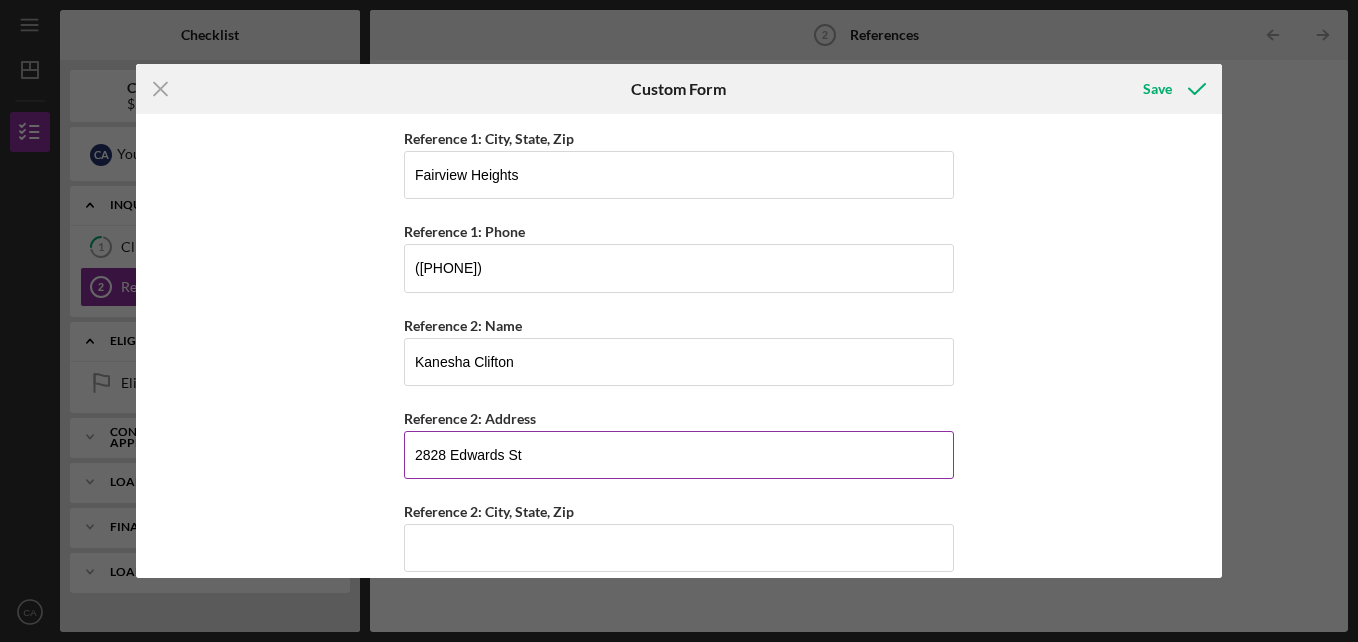type on "2828 Edwards St" 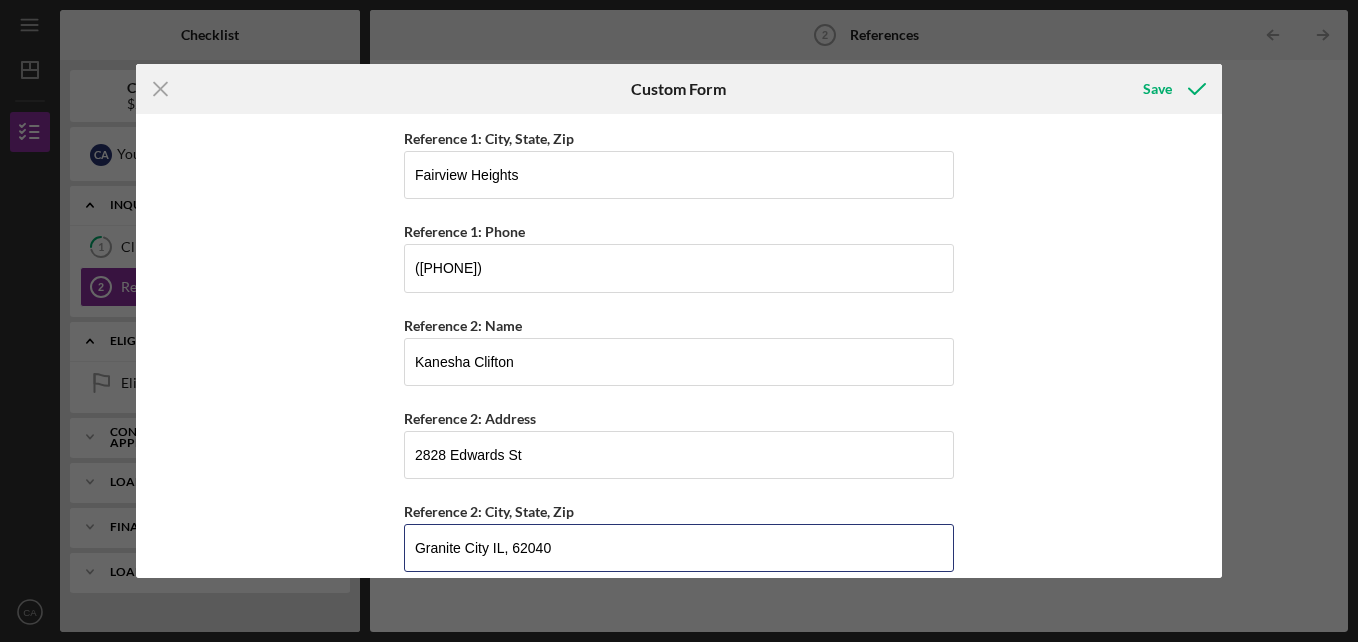 type on "Granite City IL, 62040" 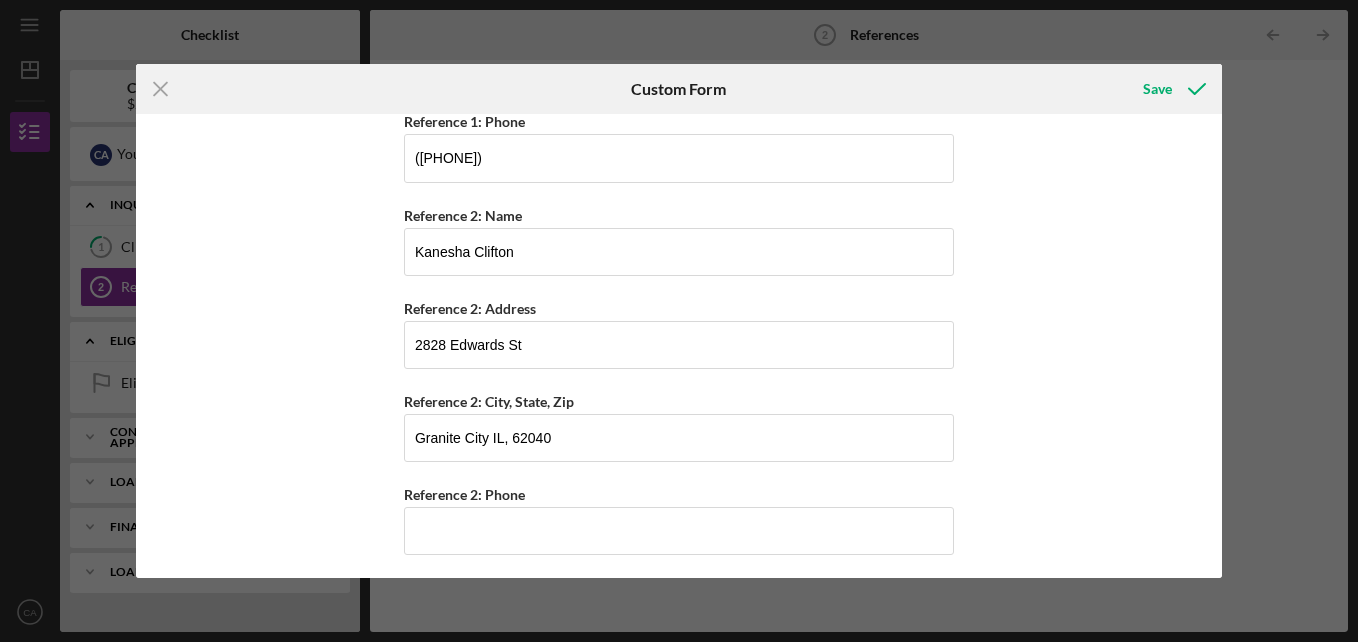 scroll, scrollTop: 371, scrollLeft: 0, axis: vertical 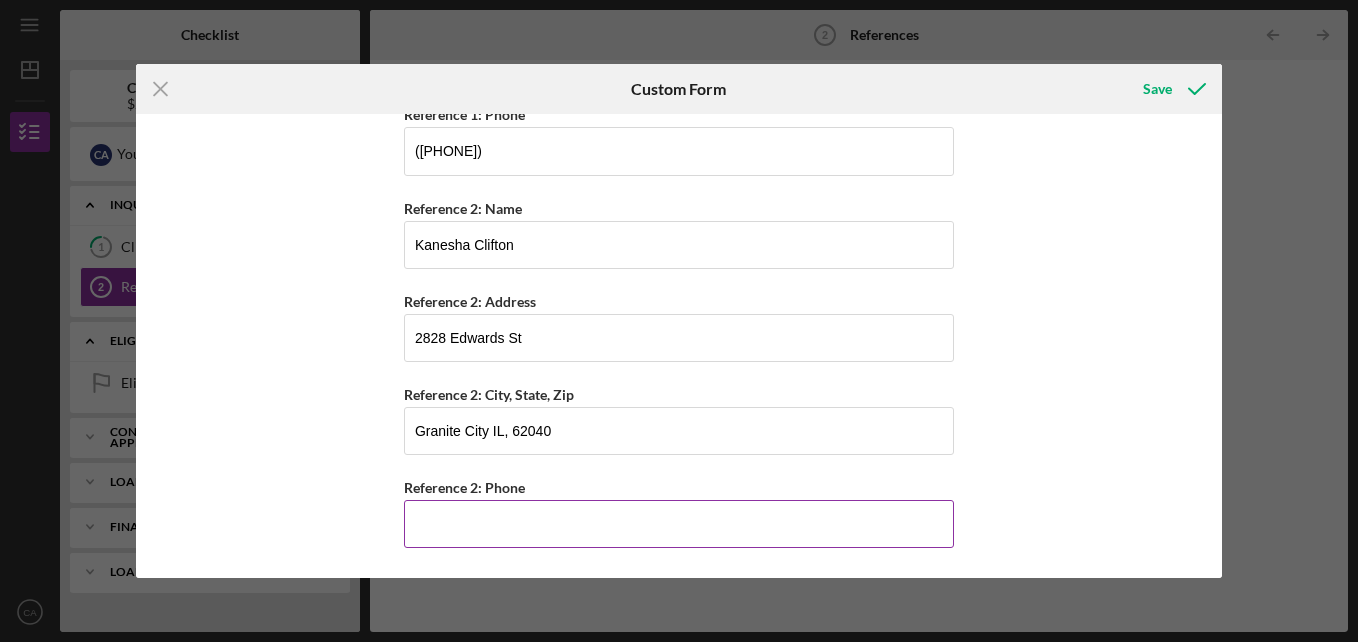 click on "Reference 2:  Phone" at bounding box center [679, 524] 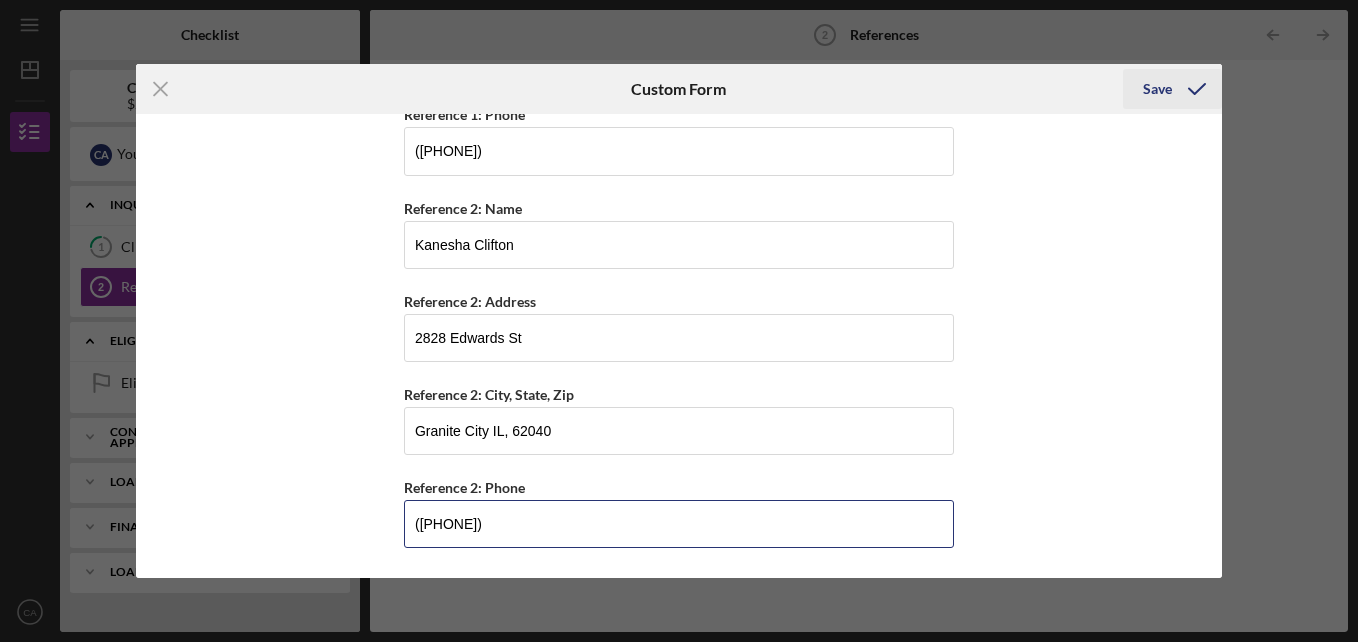 type on "([PHONE])" 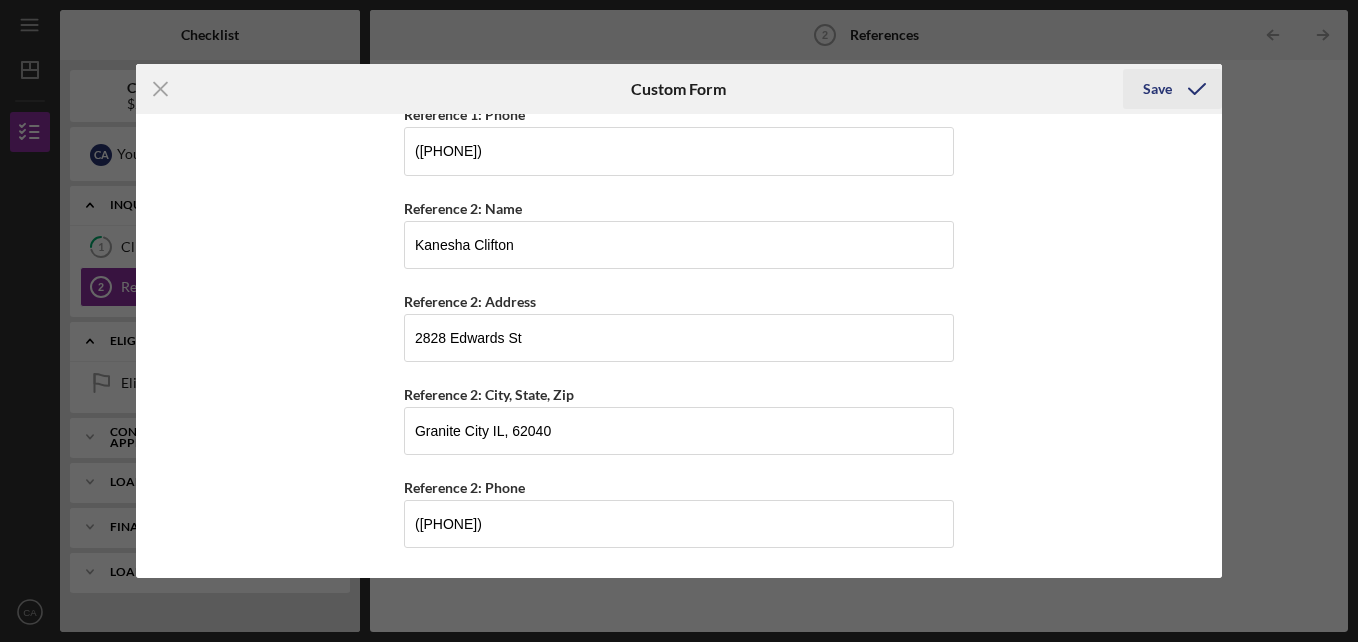 click 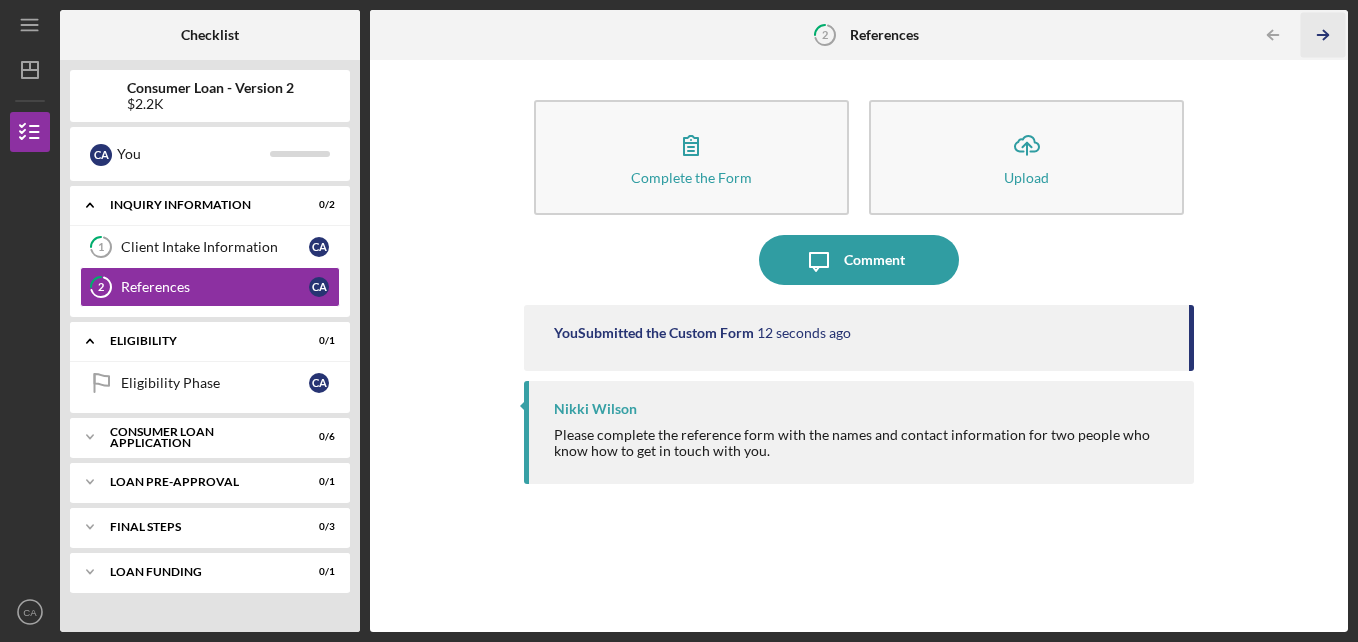 click on "Icon/Table Pagination Arrow" 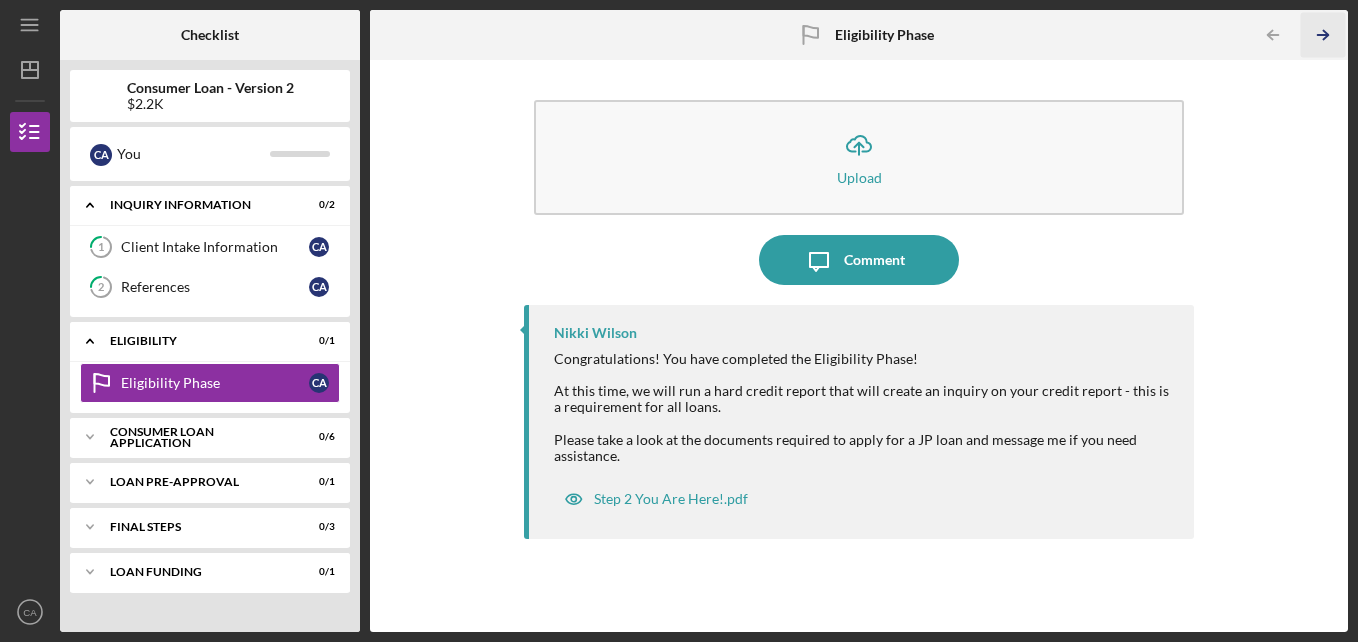 click on "Icon/Table Pagination Arrow" 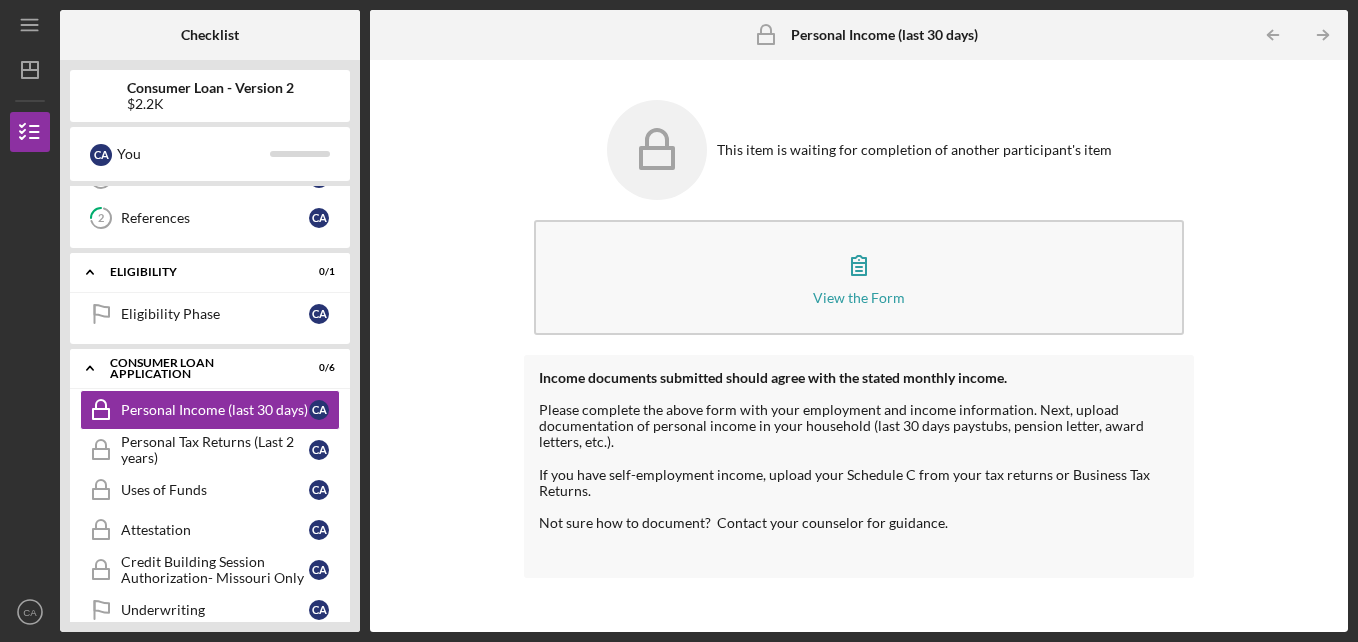 scroll, scrollTop: 75, scrollLeft: 0, axis: vertical 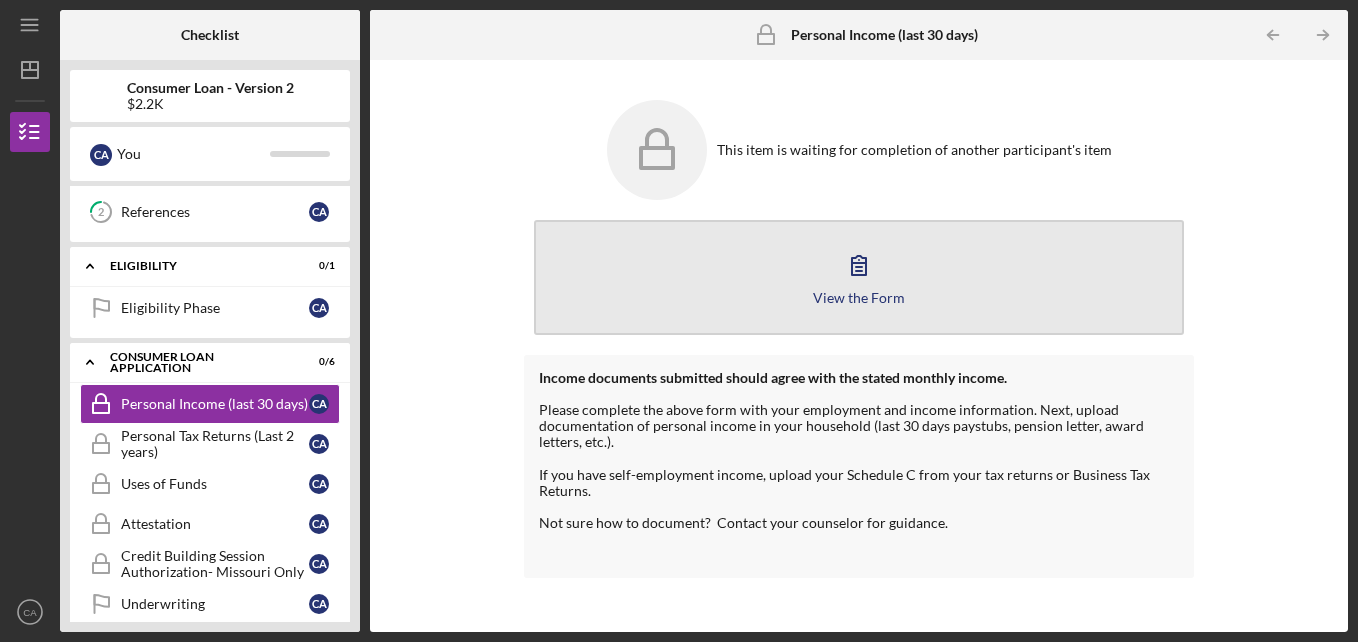 click 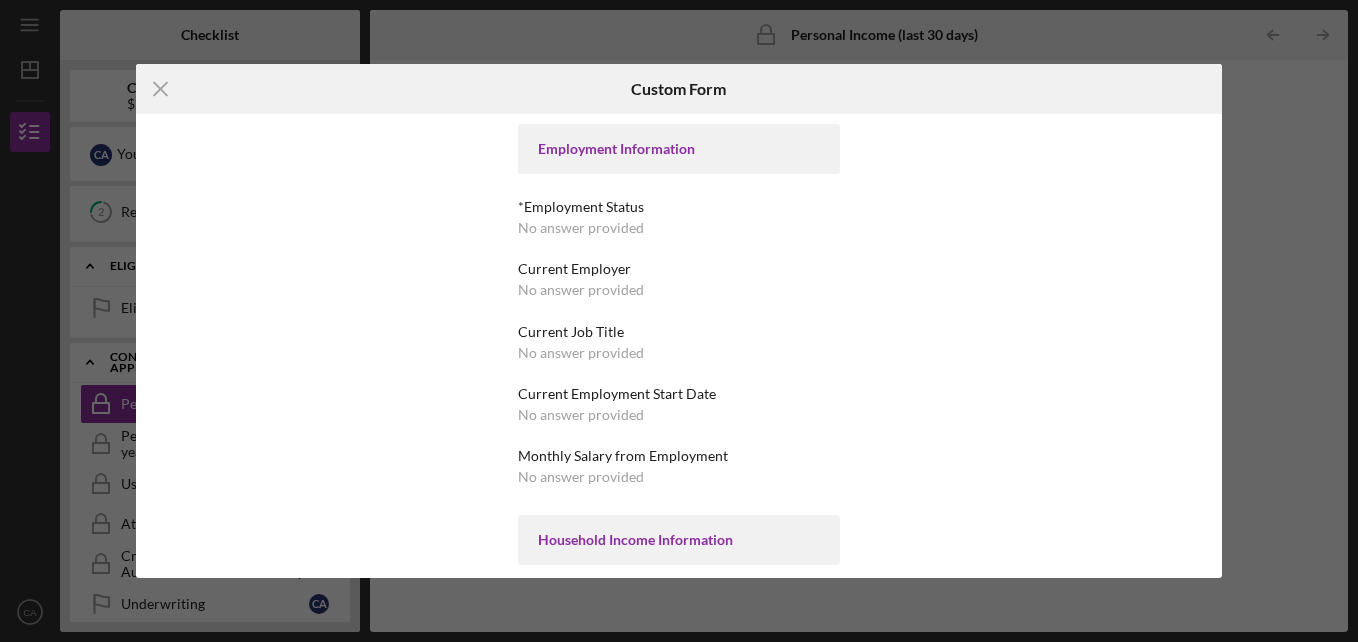 click on "No answer provided" at bounding box center [581, 228] 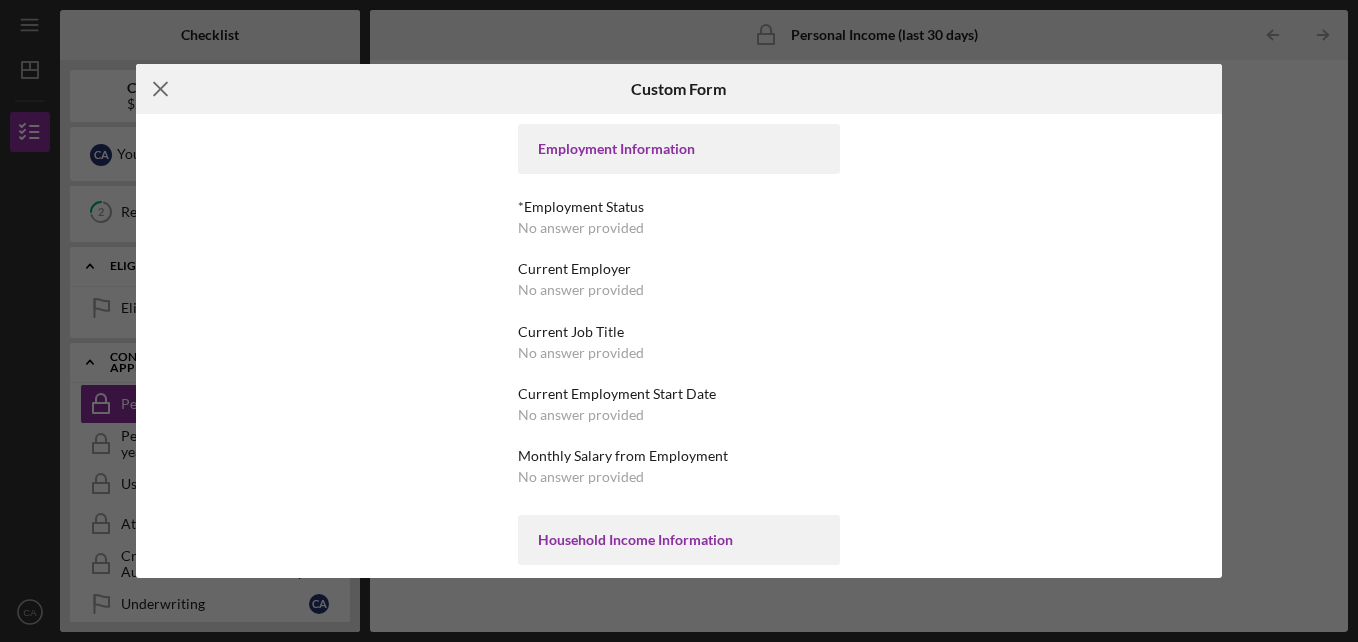 click on "Icon/Menu Close" 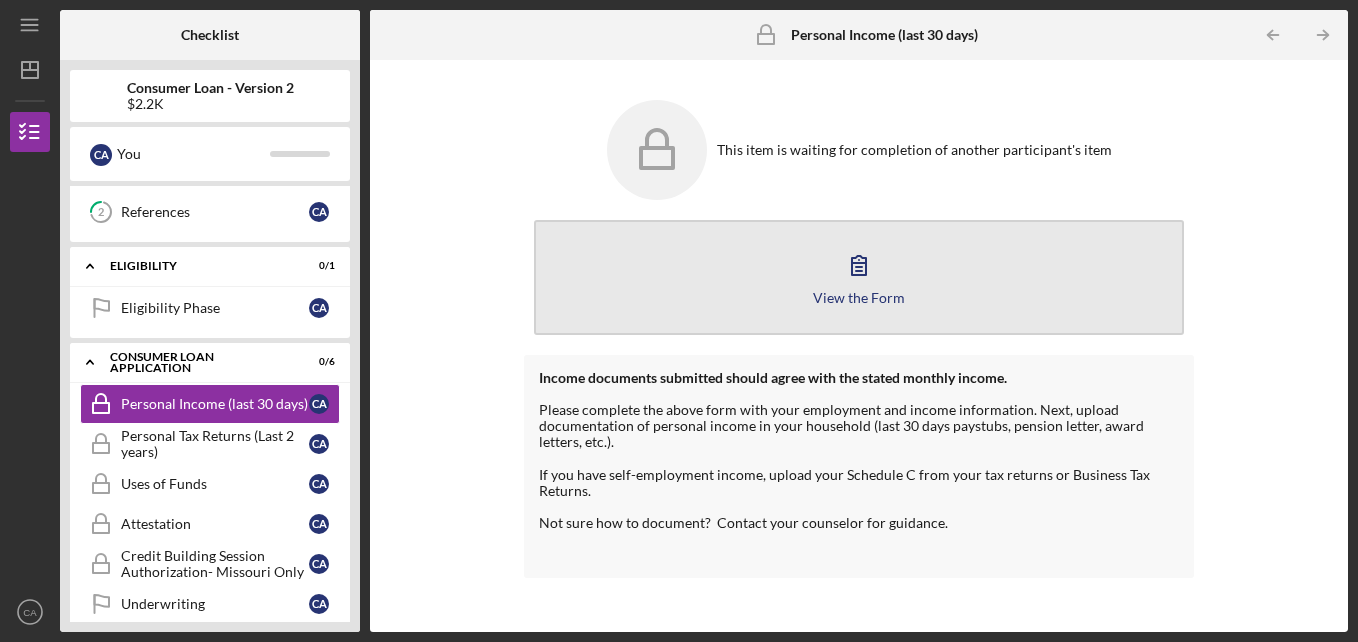click 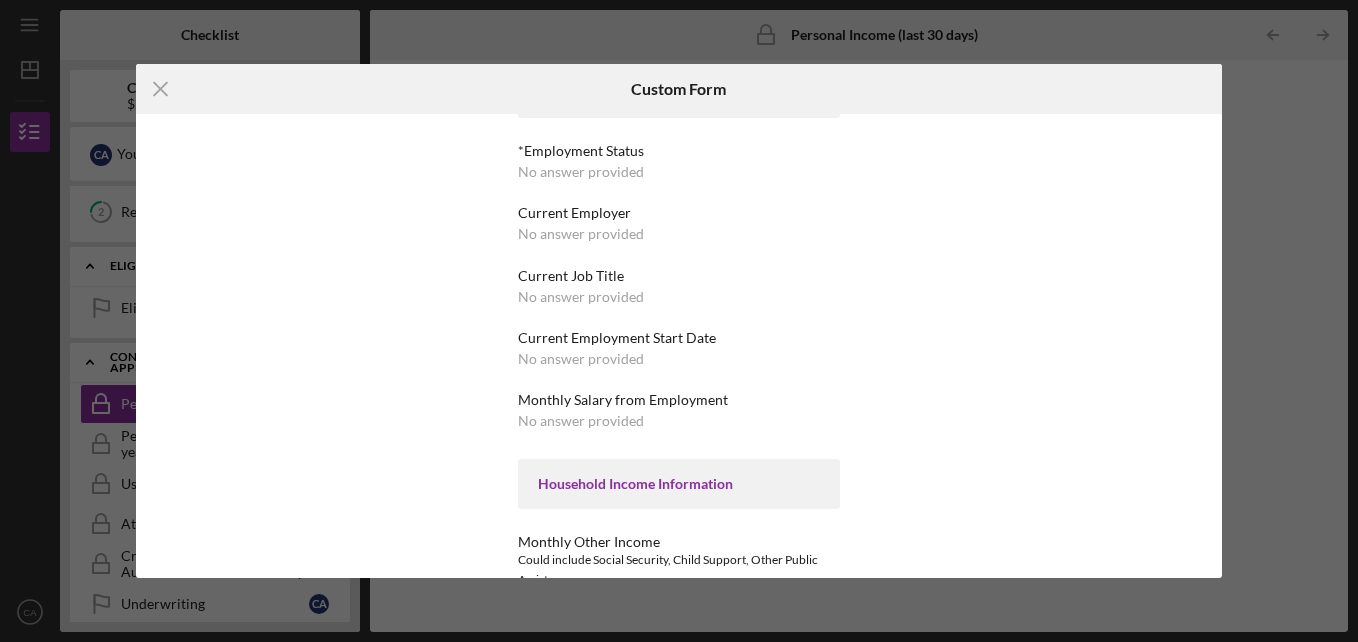 scroll, scrollTop: 0, scrollLeft: 0, axis: both 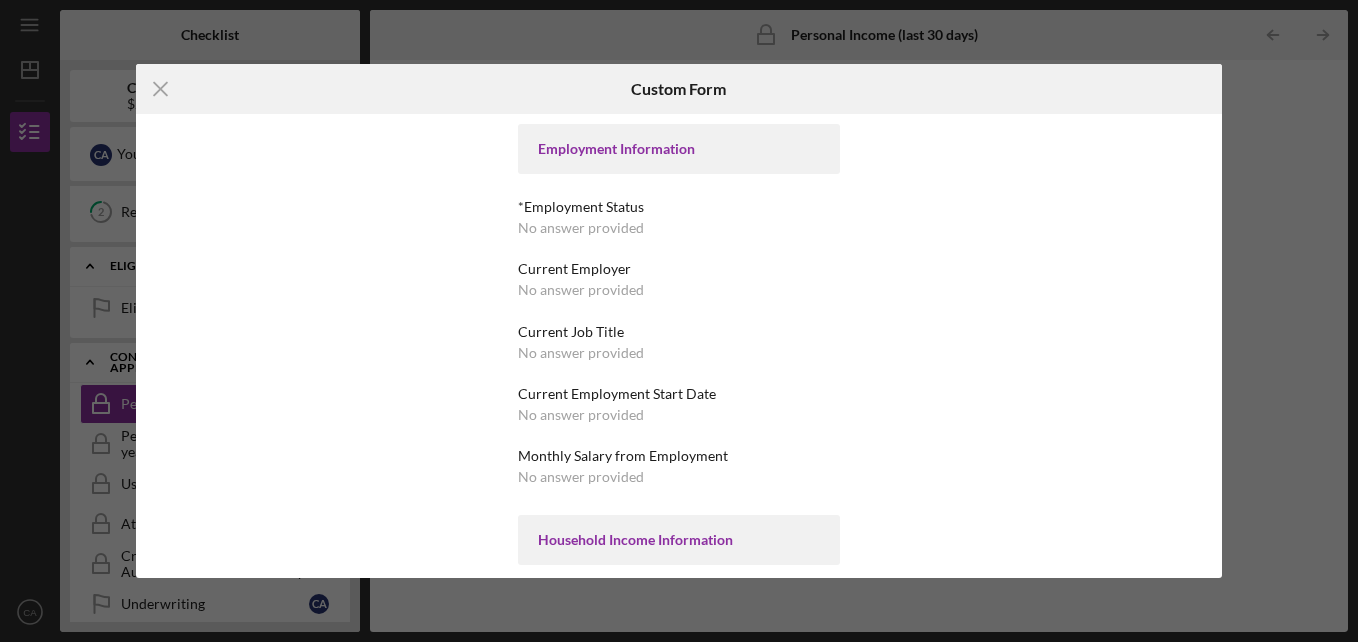 click on "No answer provided" at bounding box center [581, 228] 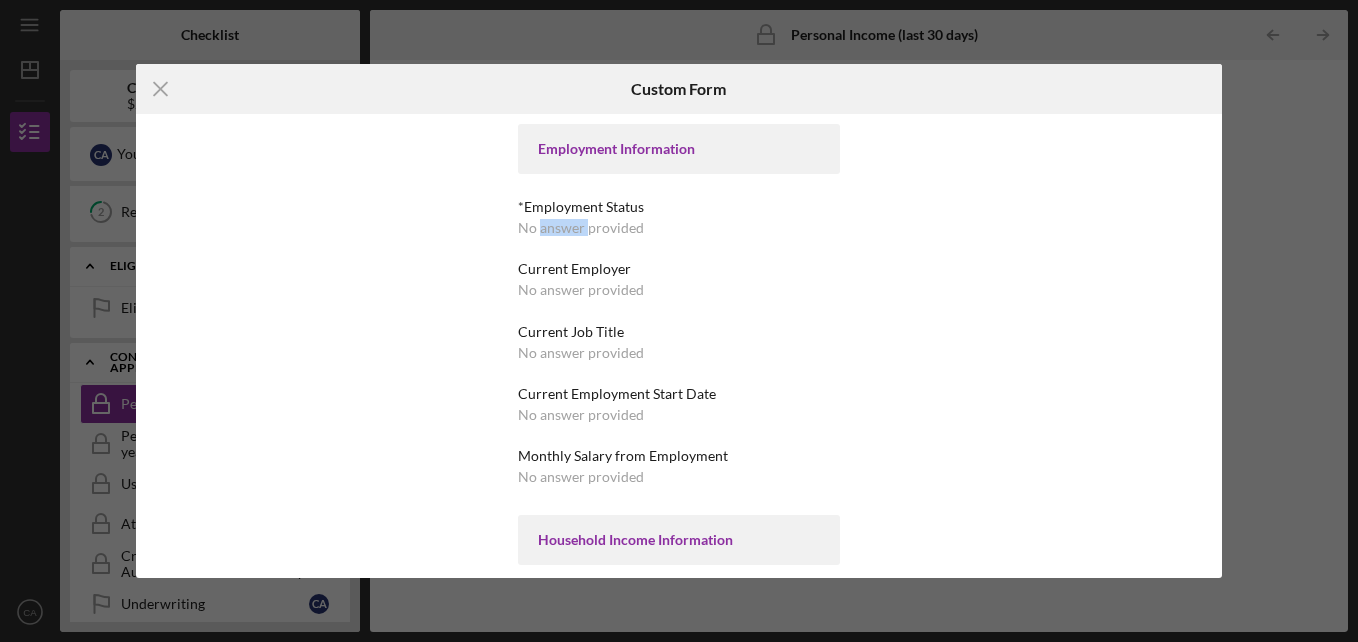 click on "No answer provided" at bounding box center (581, 228) 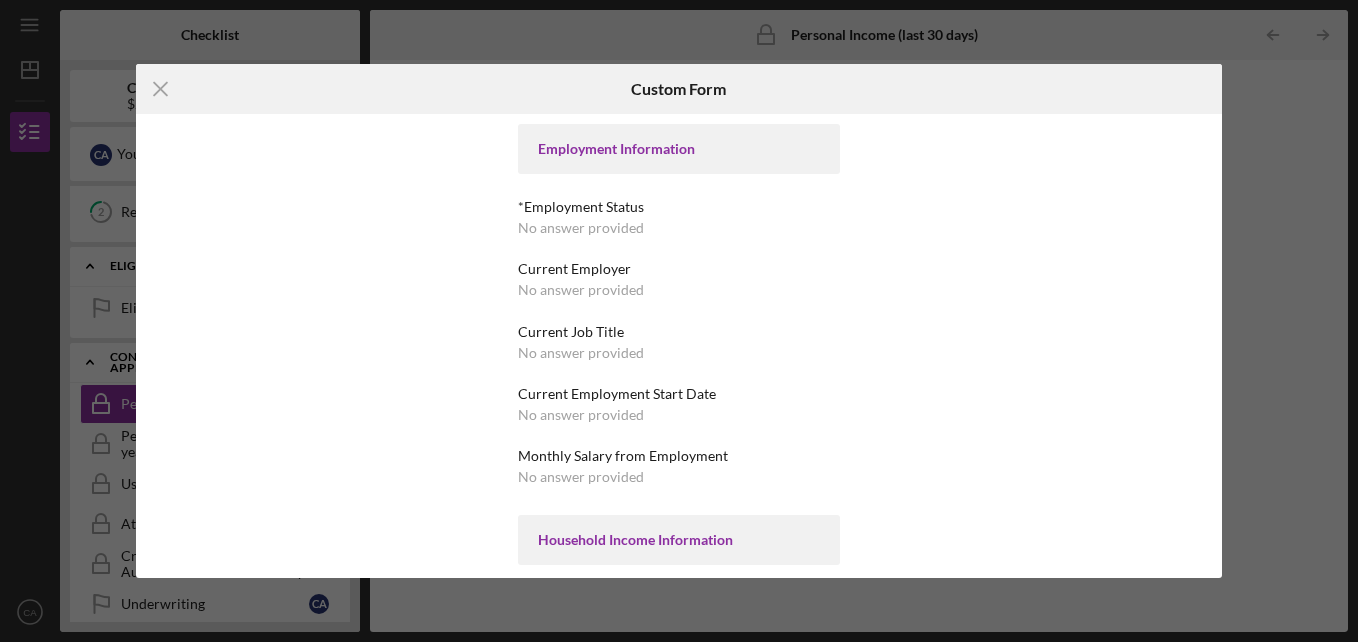 drag, startPoint x: 561, startPoint y: 230, endPoint x: 561, endPoint y: 292, distance: 62 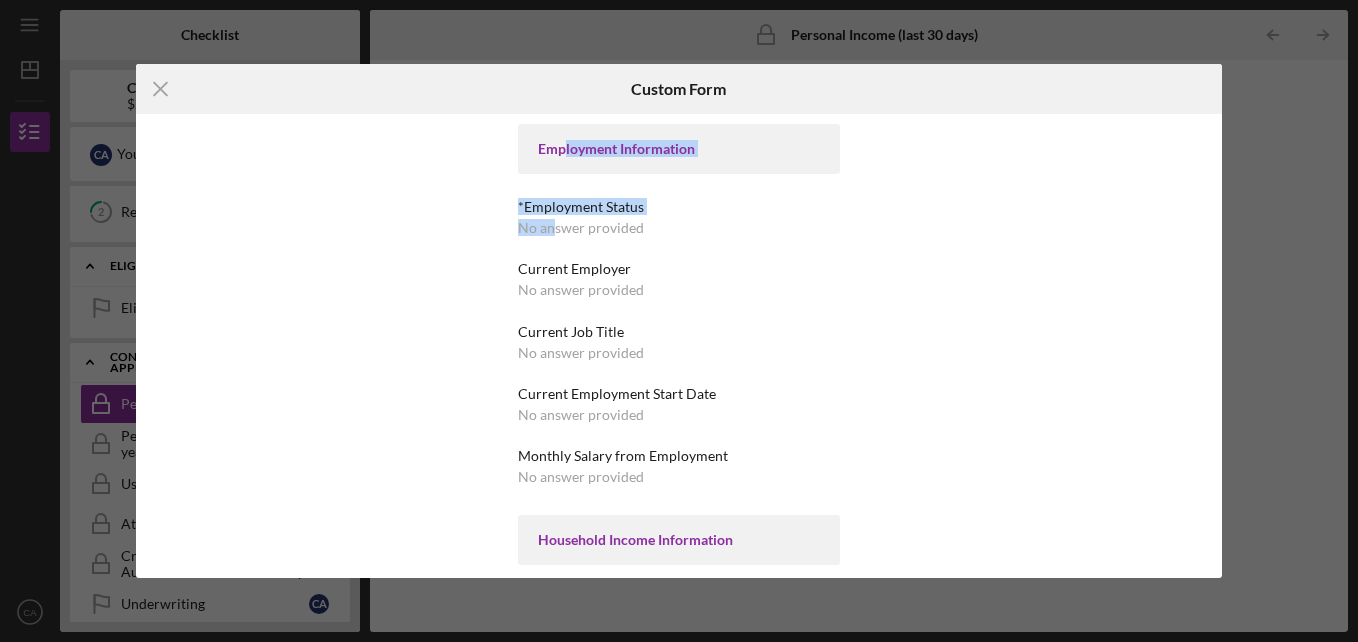 drag, startPoint x: 562, startPoint y: 149, endPoint x: 551, endPoint y: 214, distance: 65.9242 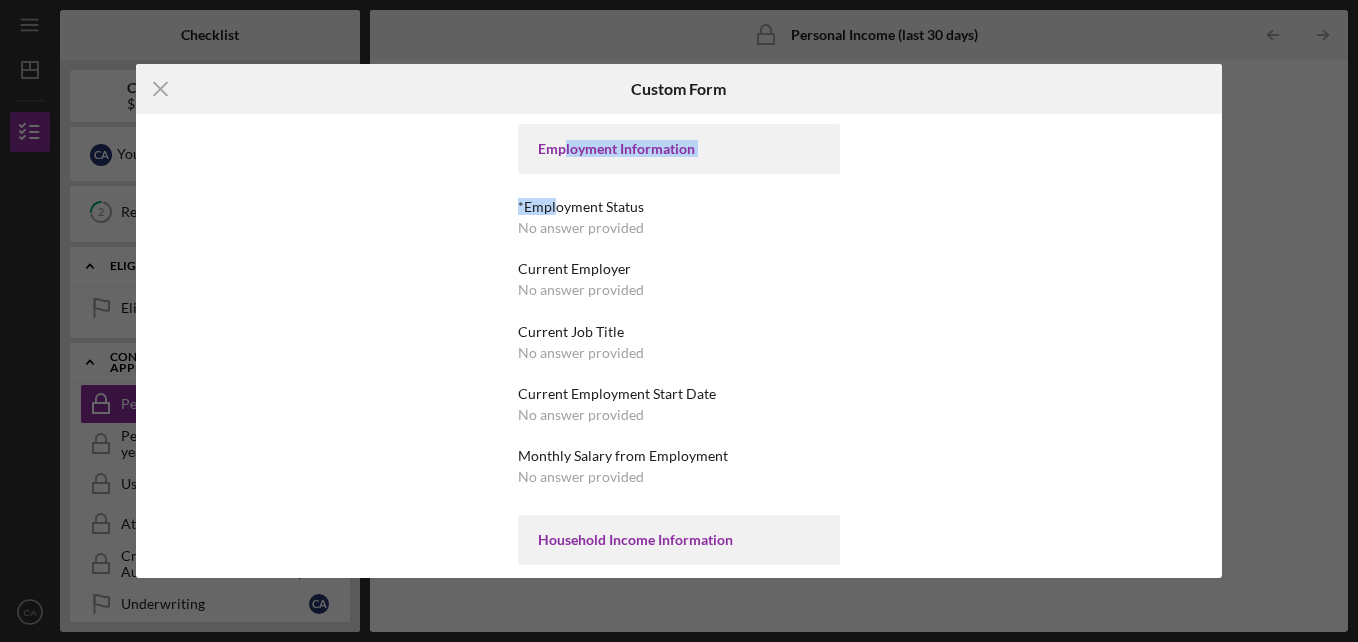 click on "*Employment Status" at bounding box center (679, 207) 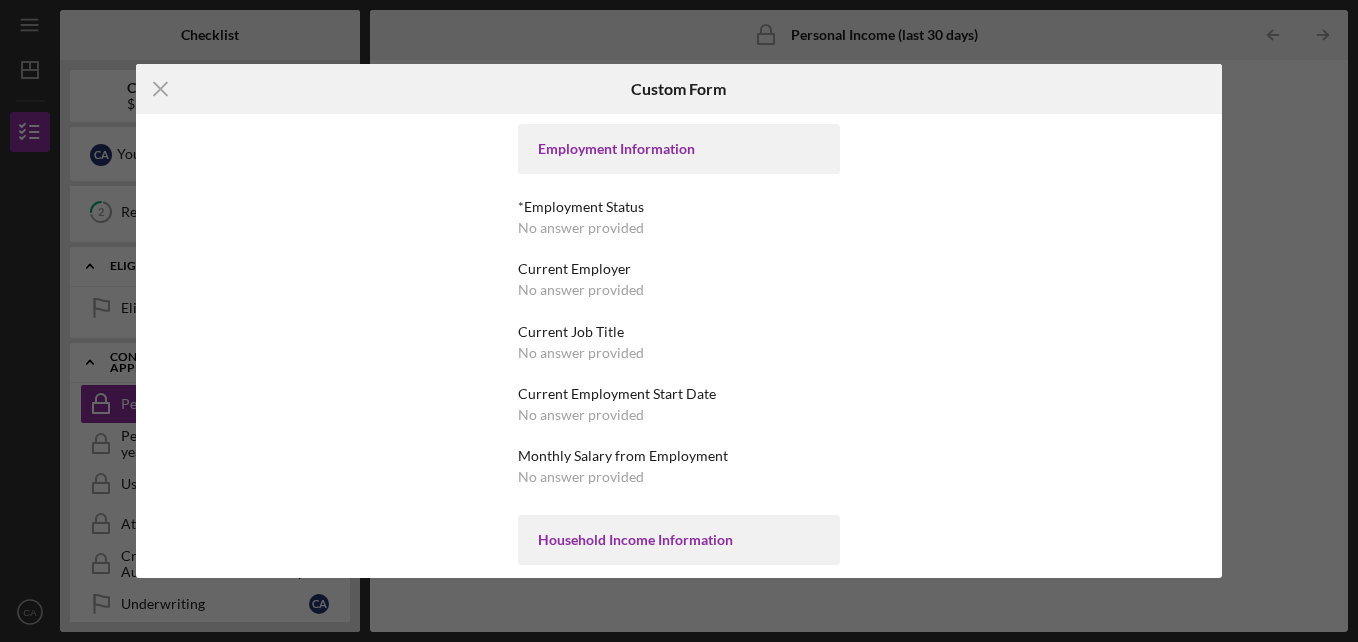 click on "*Employment Status" at bounding box center [679, 207] 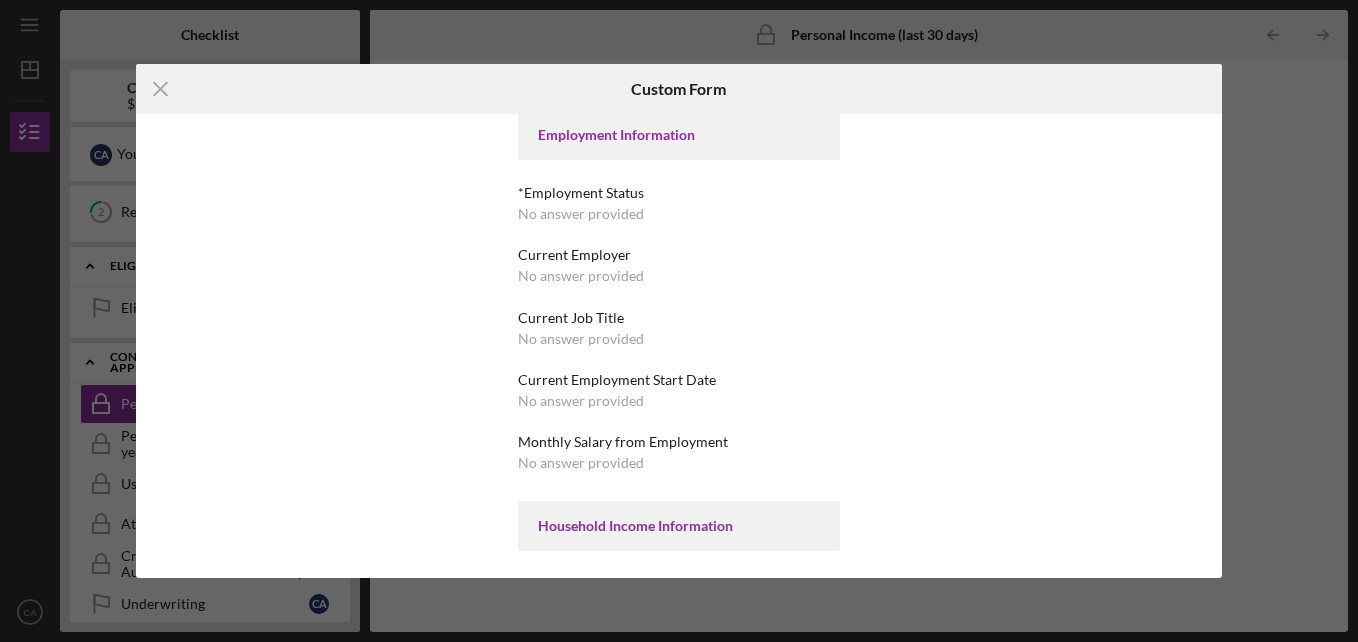 scroll, scrollTop: 0, scrollLeft: 0, axis: both 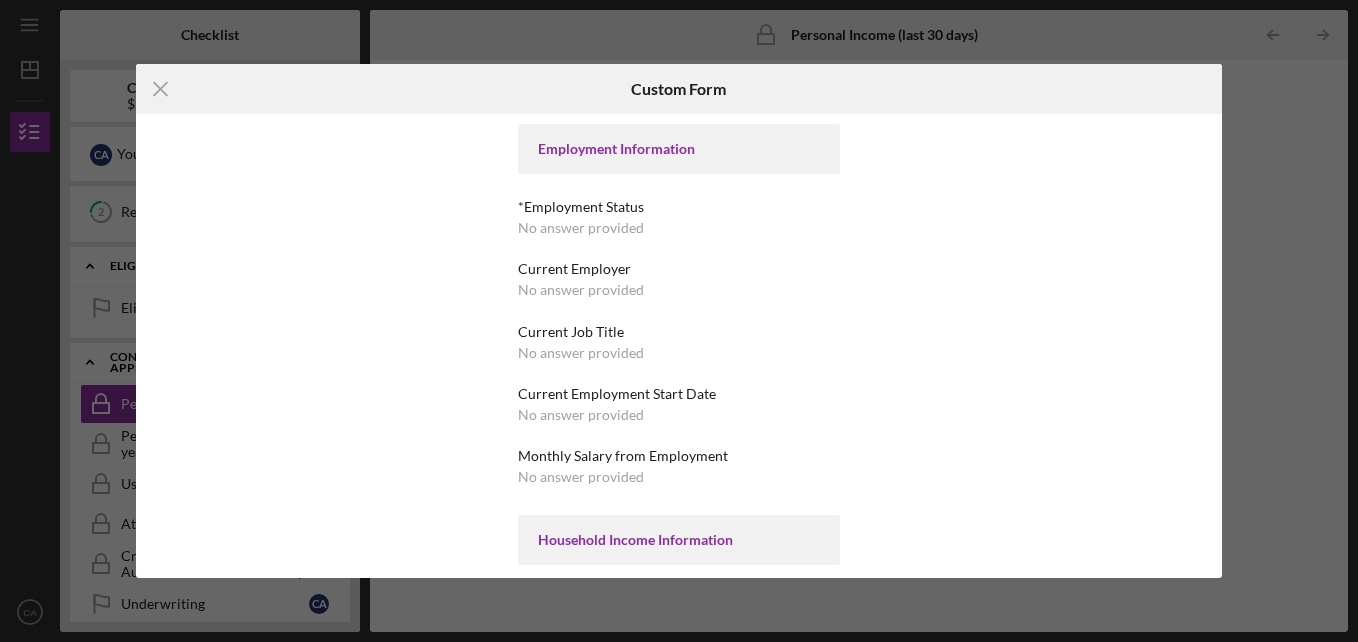 click on "No answer provided" at bounding box center [581, 228] 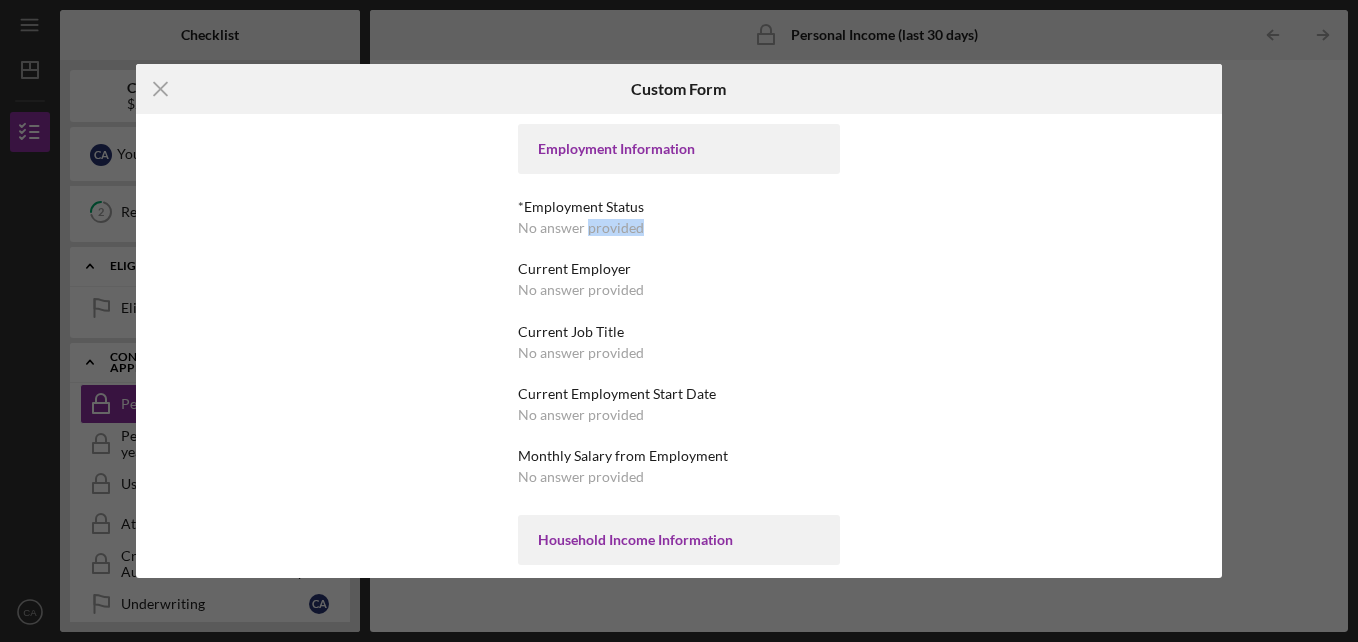 click on "No answer provided" at bounding box center [581, 228] 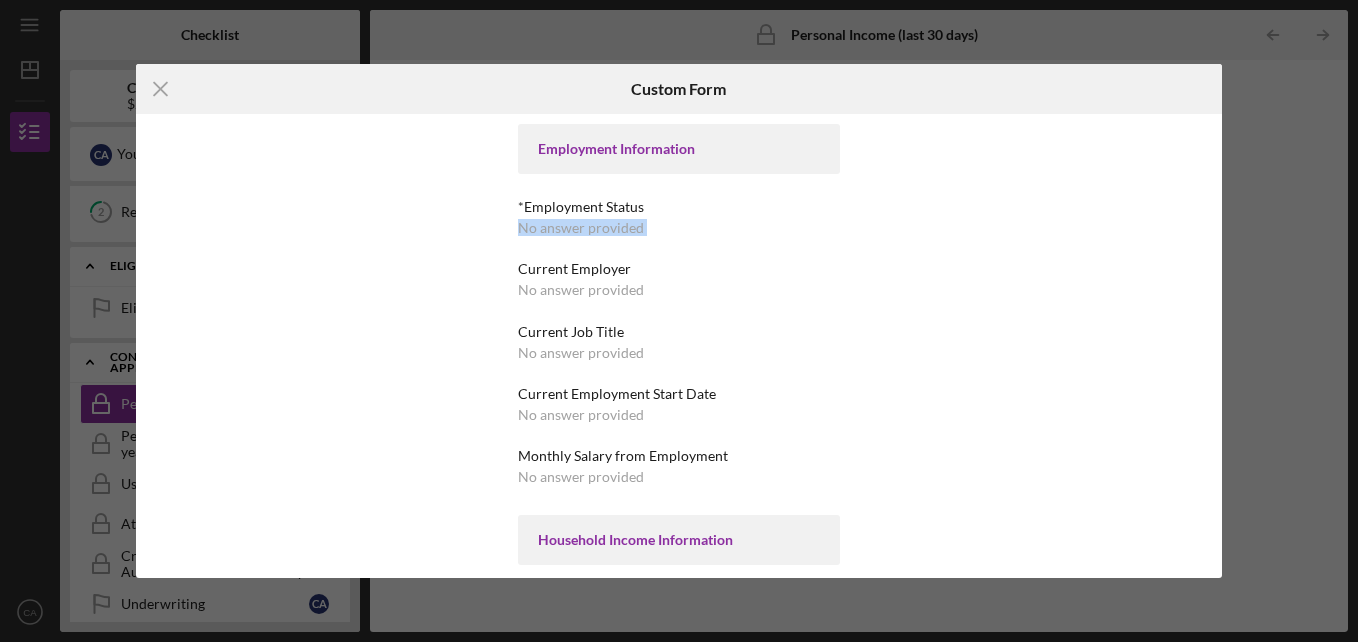 click on "No answer provided" at bounding box center [581, 228] 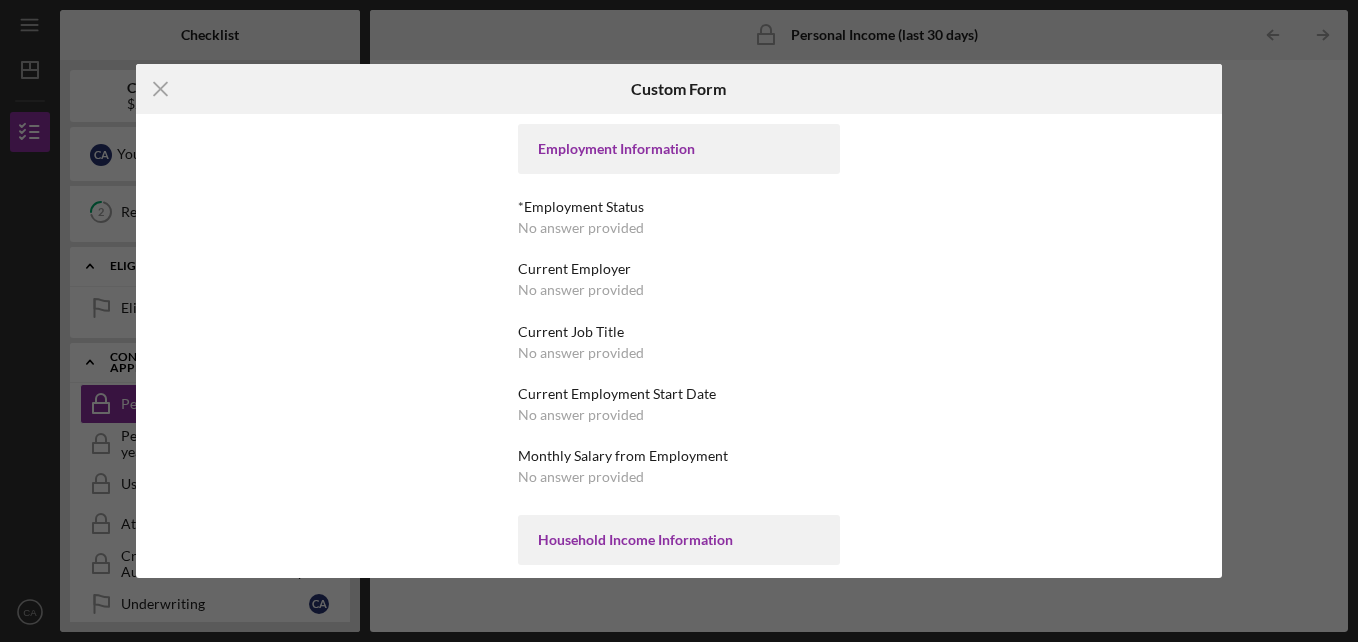 drag, startPoint x: 586, startPoint y: 223, endPoint x: 586, endPoint y: 287, distance: 64 